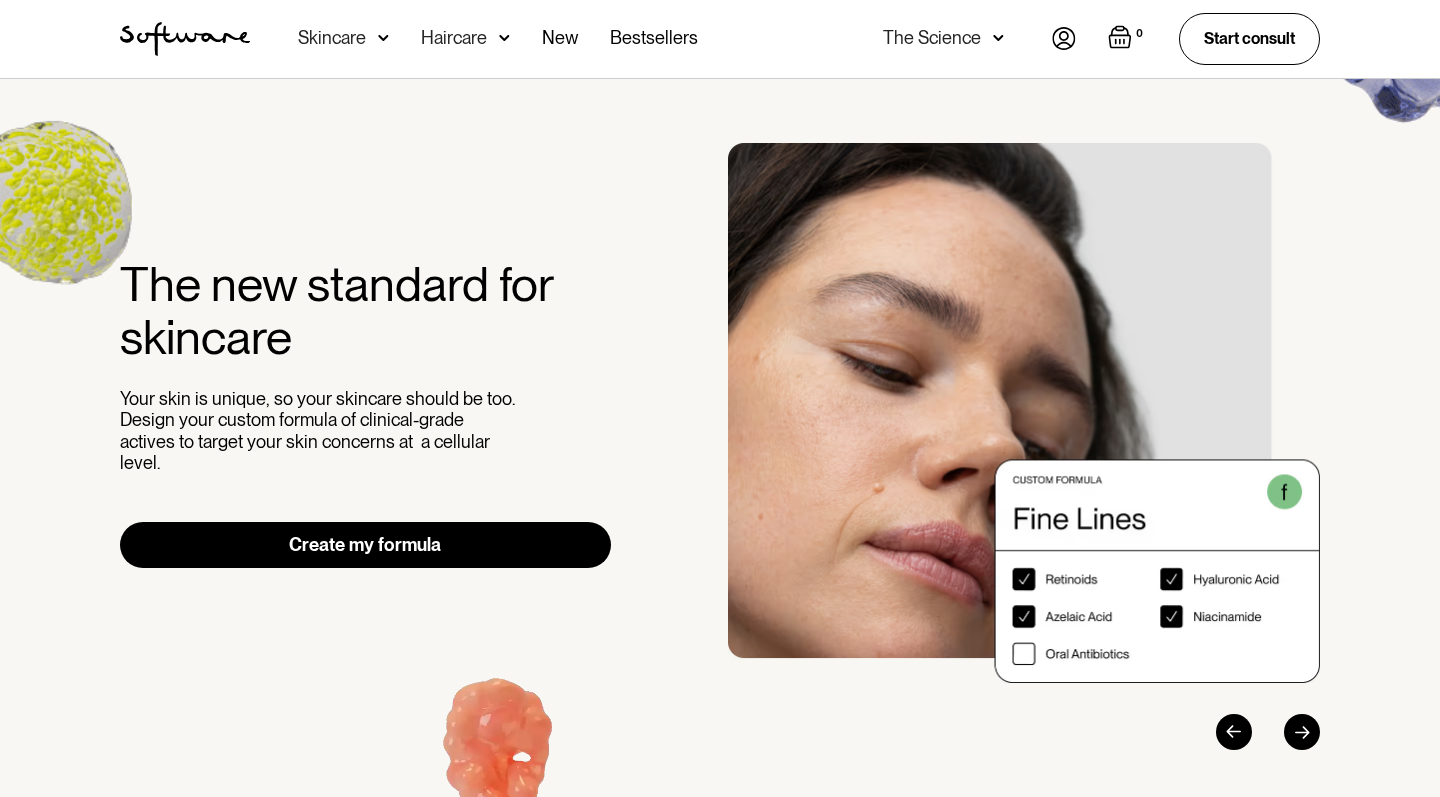 scroll, scrollTop: 0, scrollLeft: 0, axis: both 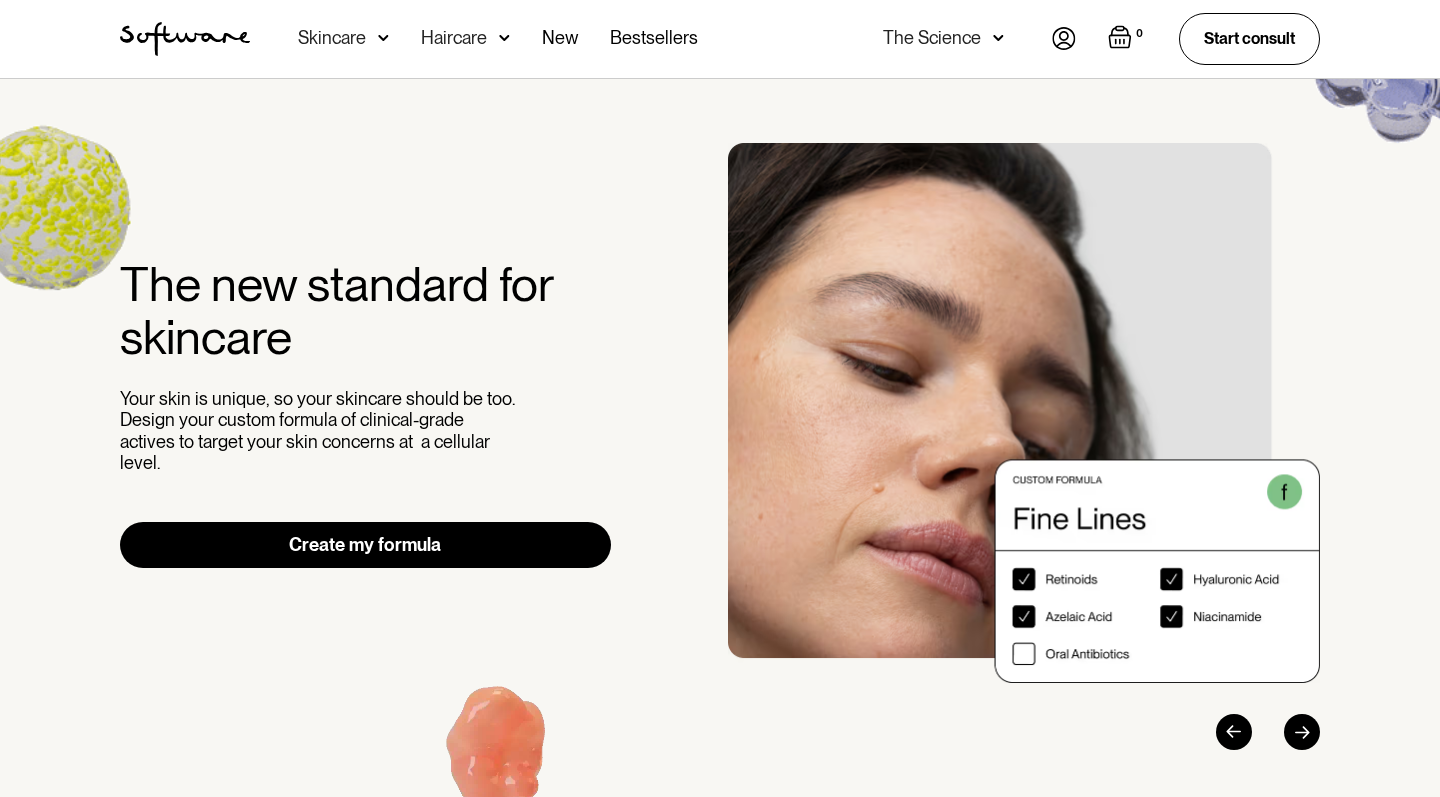 click on "Create my formula" at bounding box center [365, 545] 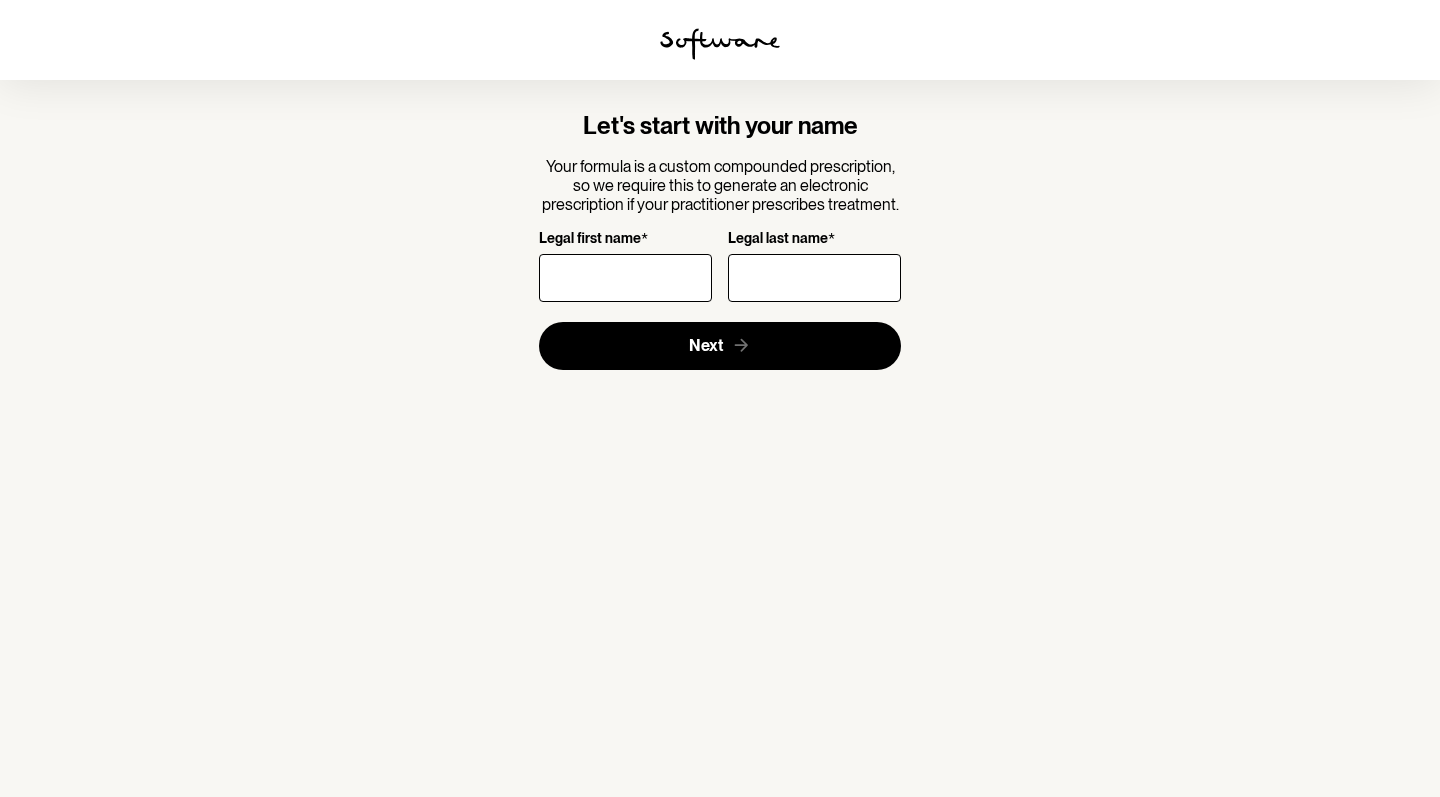 scroll, scrollTop: 0, scrollLeft: 0, axis: both 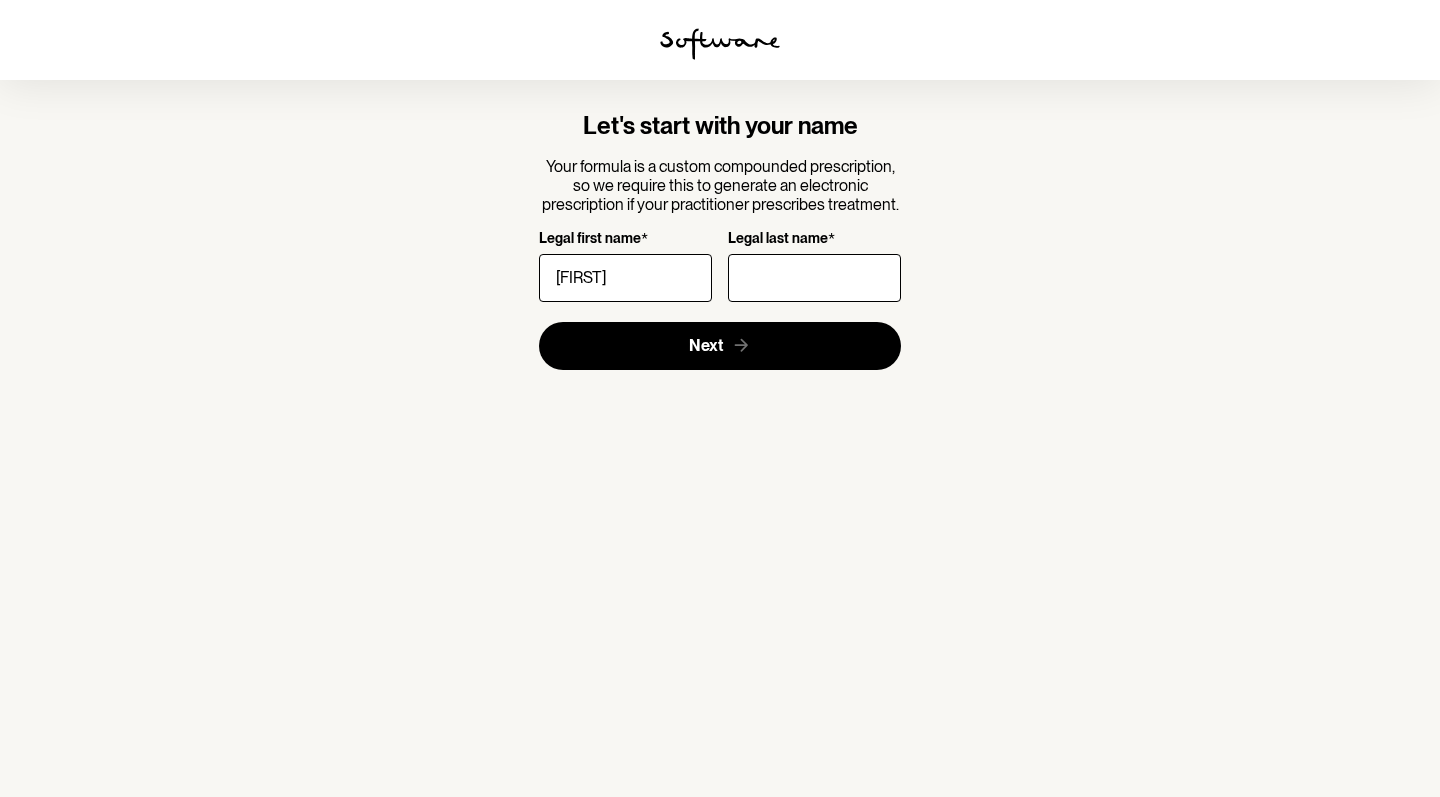 type on "[FIRST]" 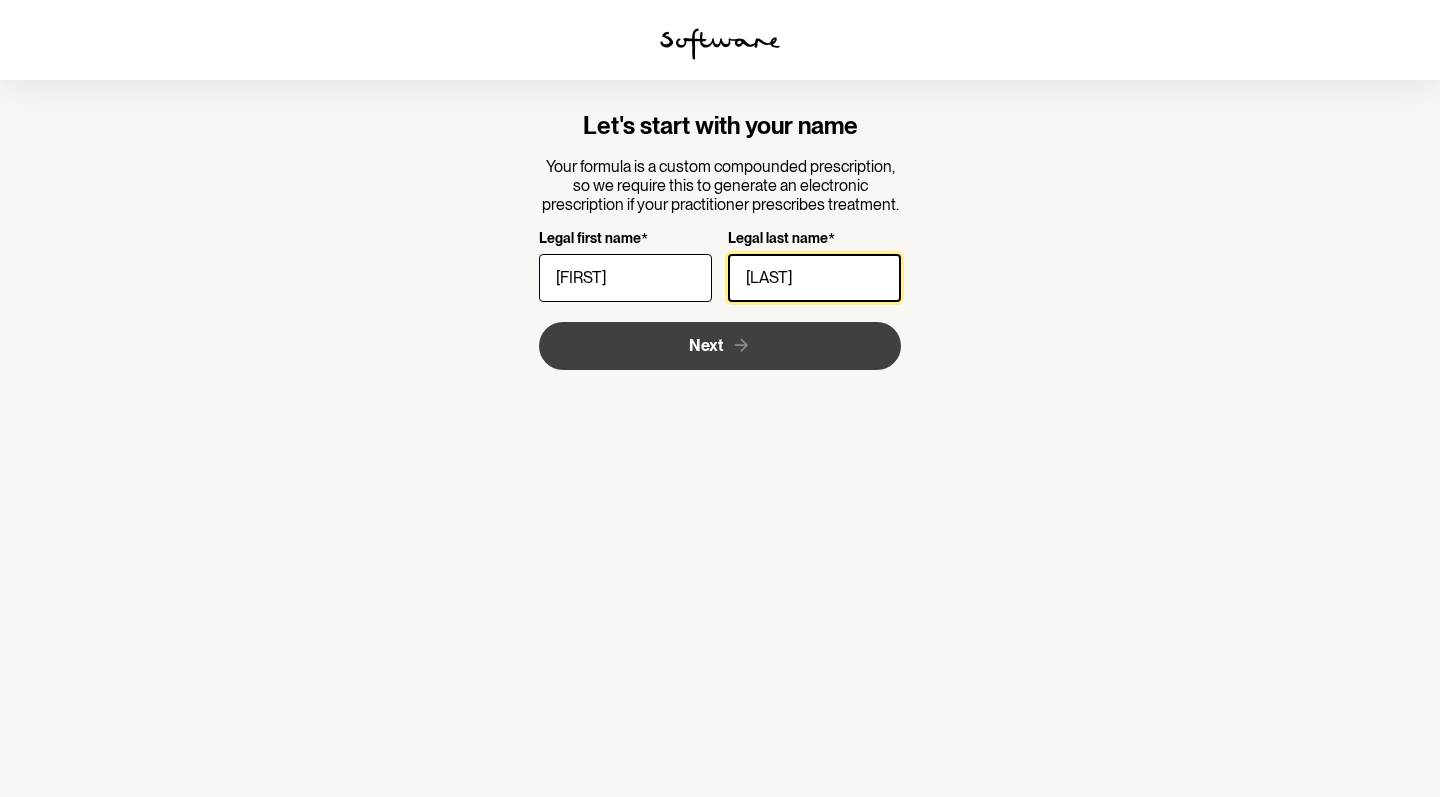 type on "[LAST]" 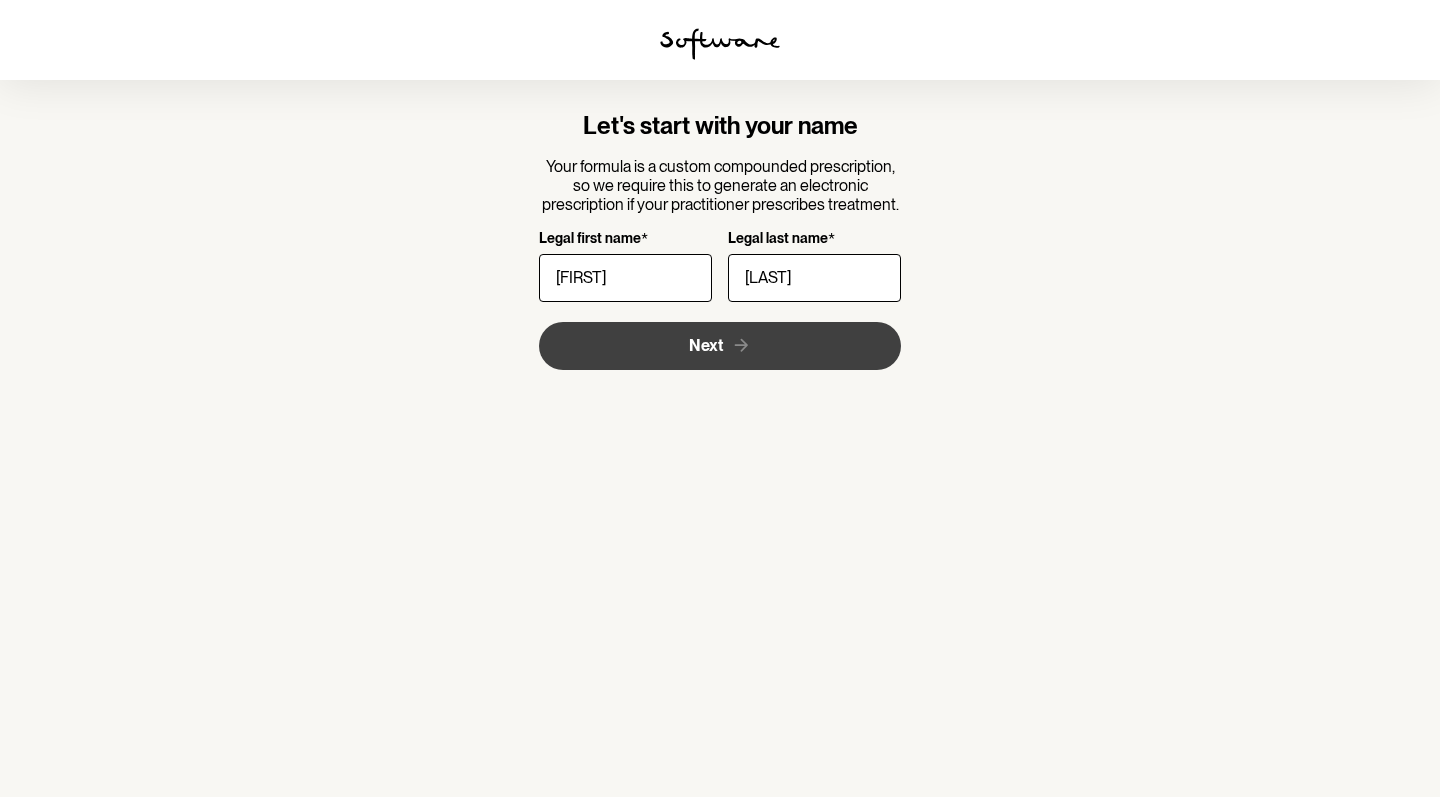 click on "Next" at bounding box center (706, 345) 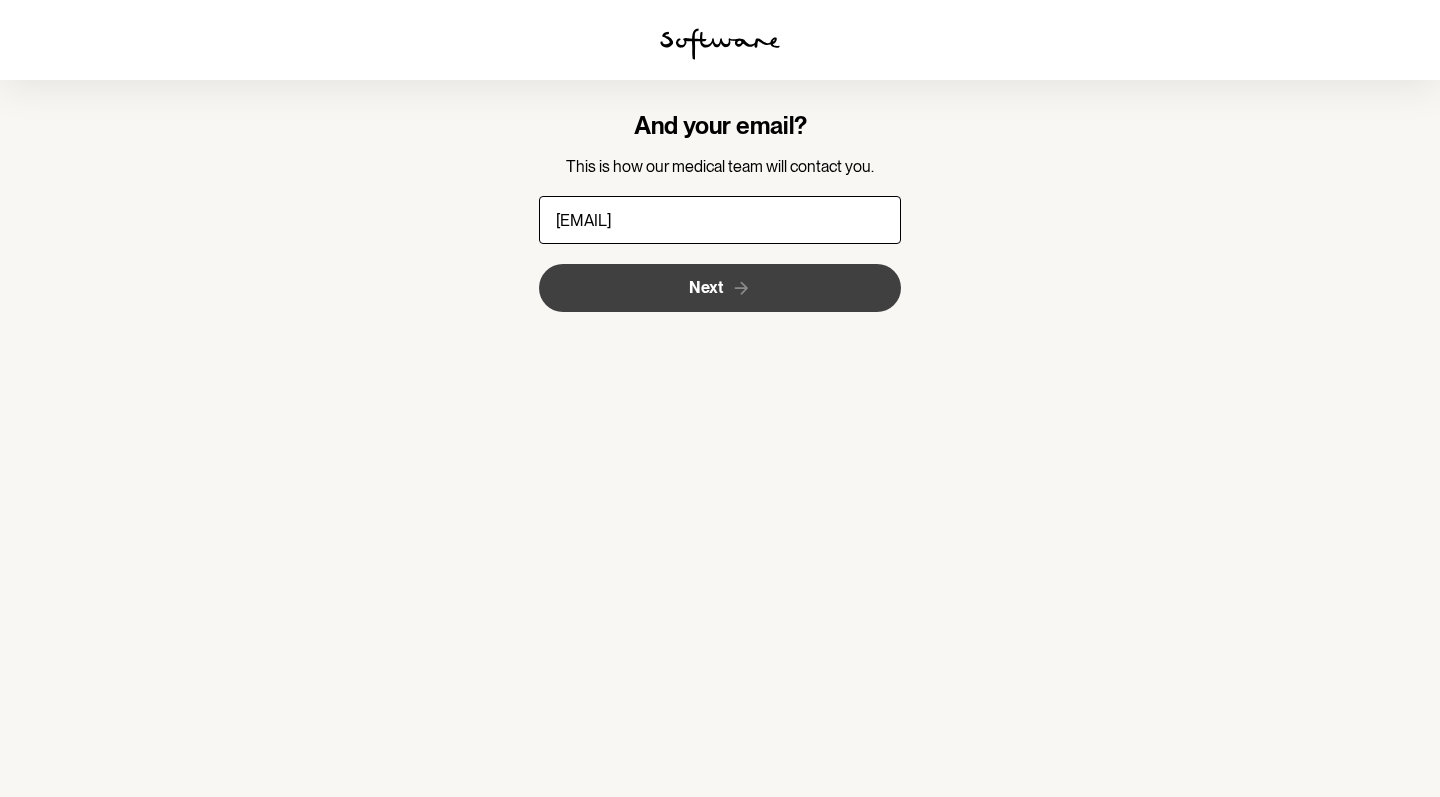 type on "[EMAIL]" 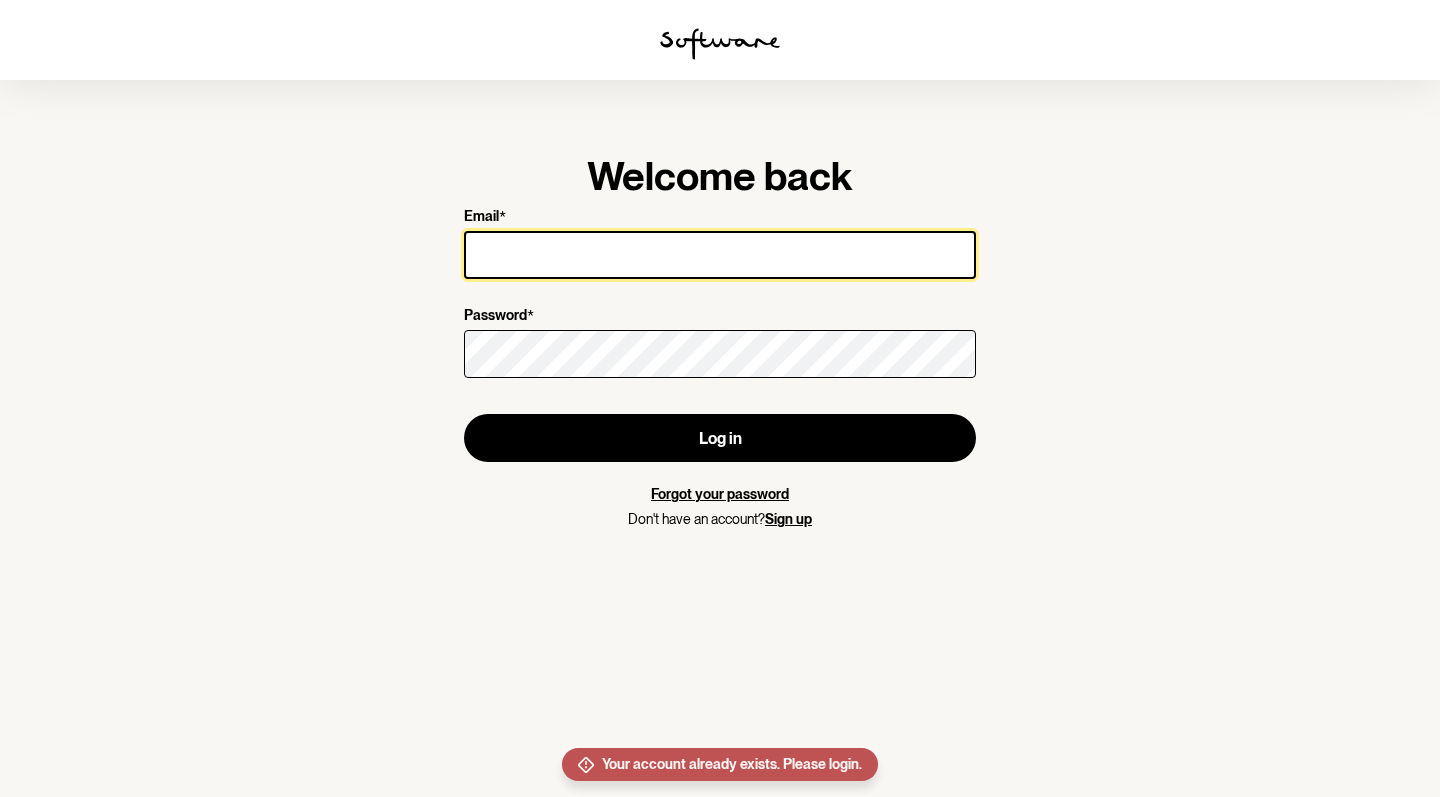 type on "[EMAIL]" 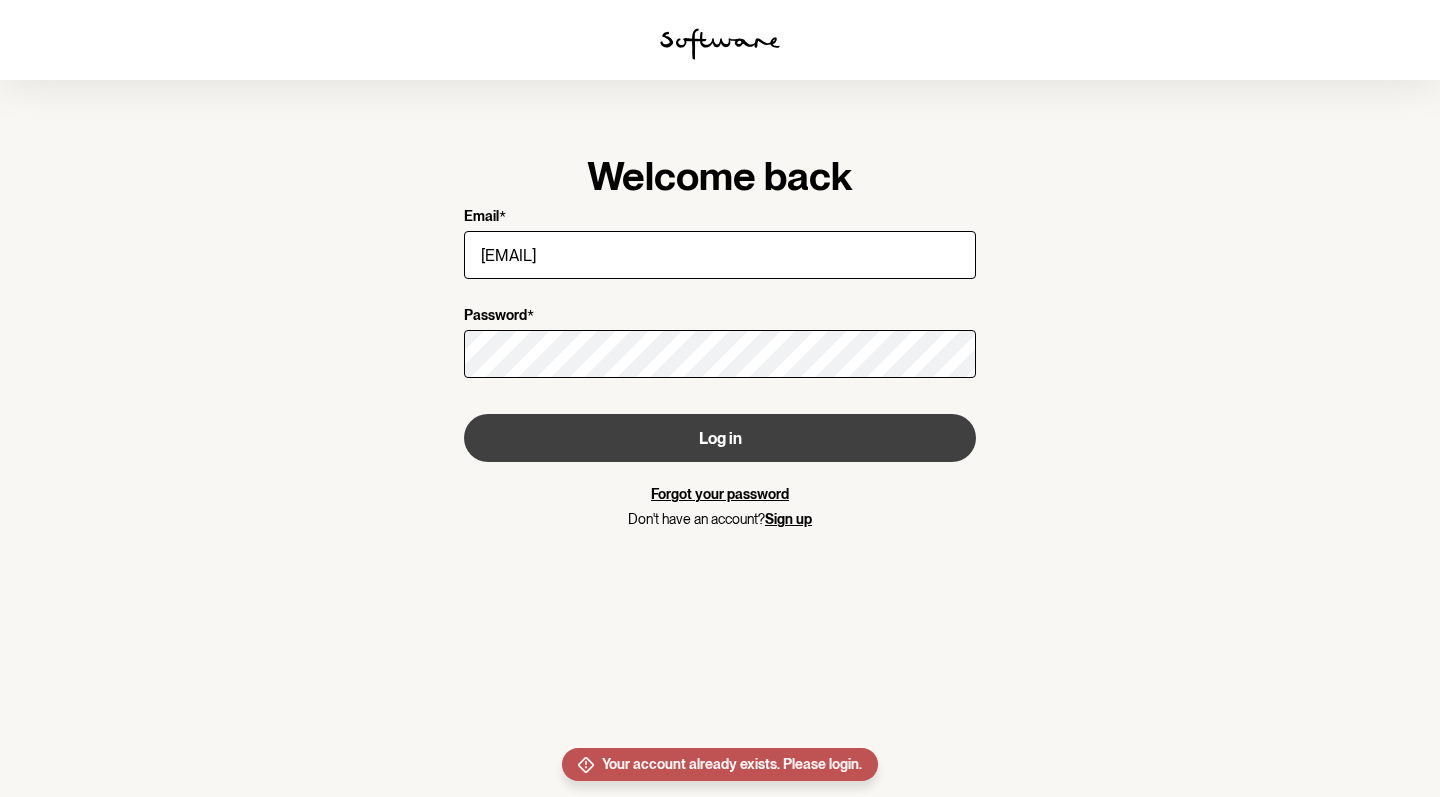 click on "Log in" at bounding box center [720, 438] 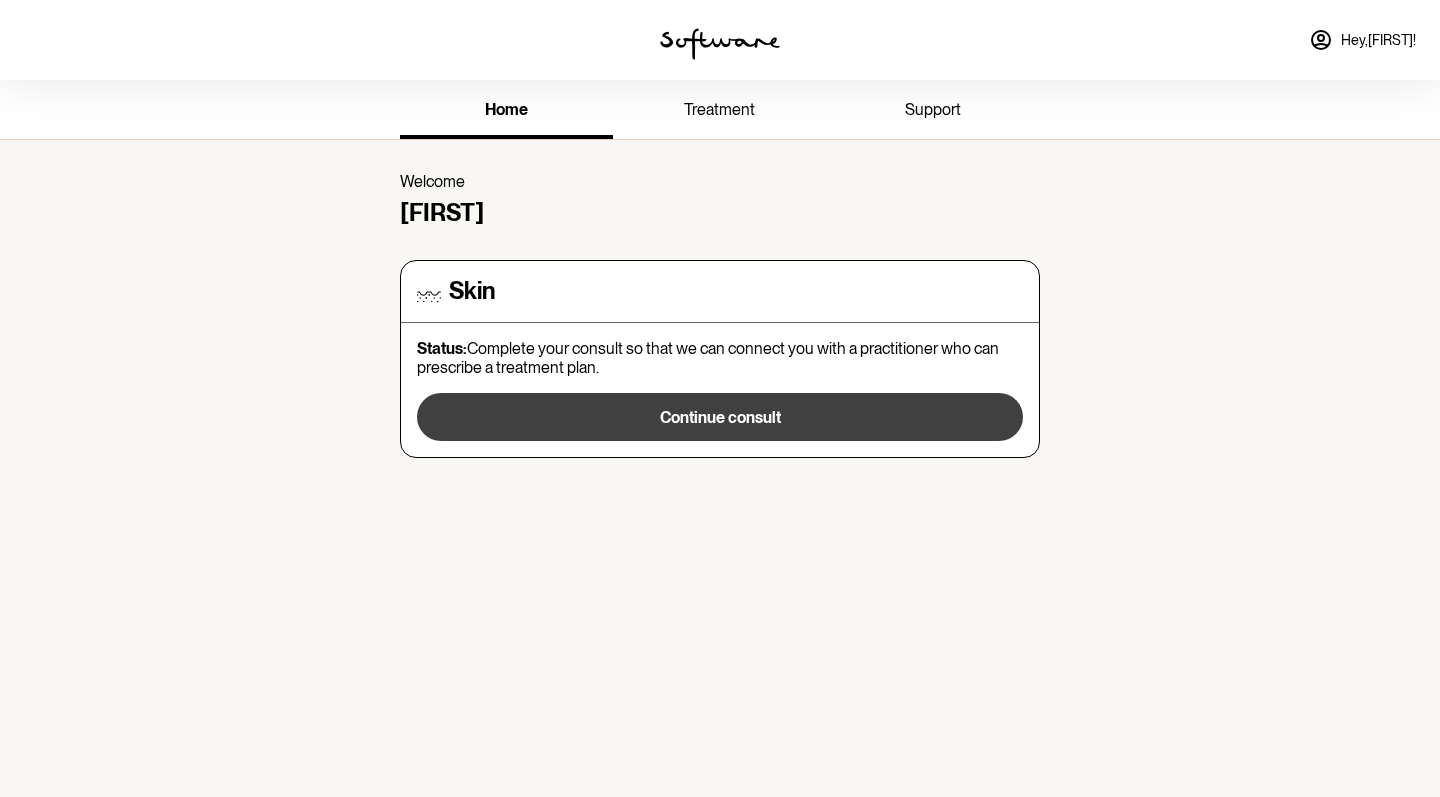 click on "Continue consult" at bounding box center [720, 417] 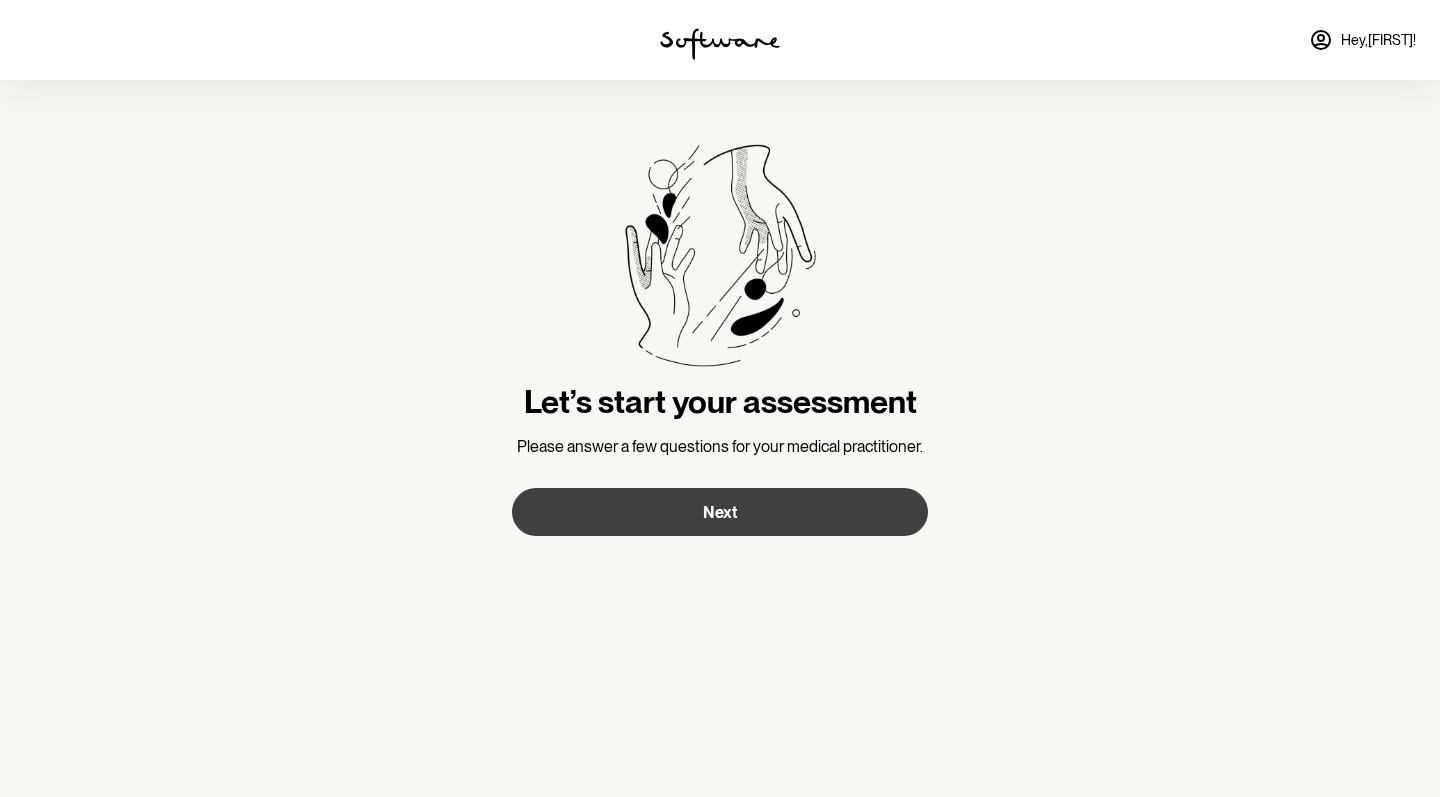 click on "Next" at bounding box center (720, 512) 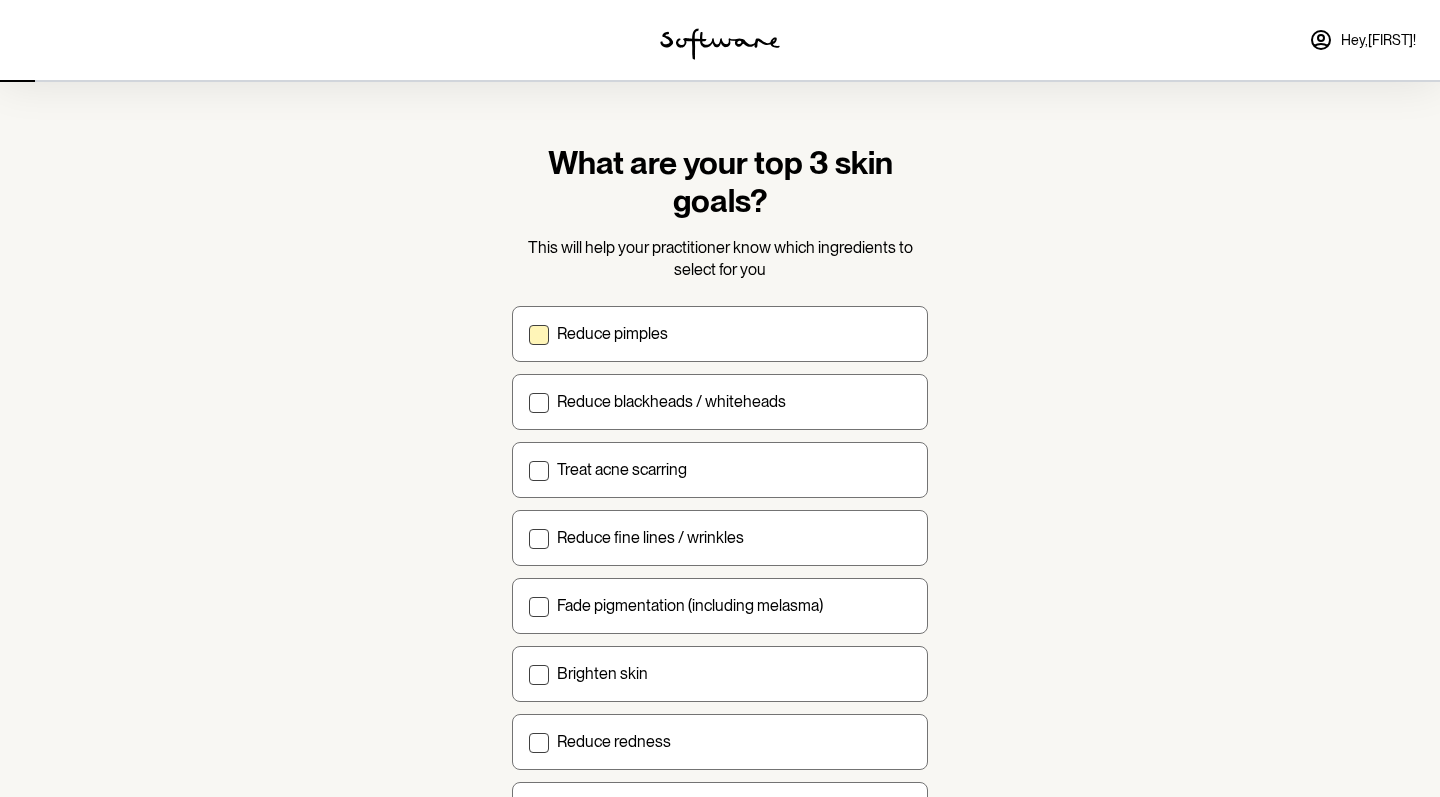 click at bounding box center (539, 335) 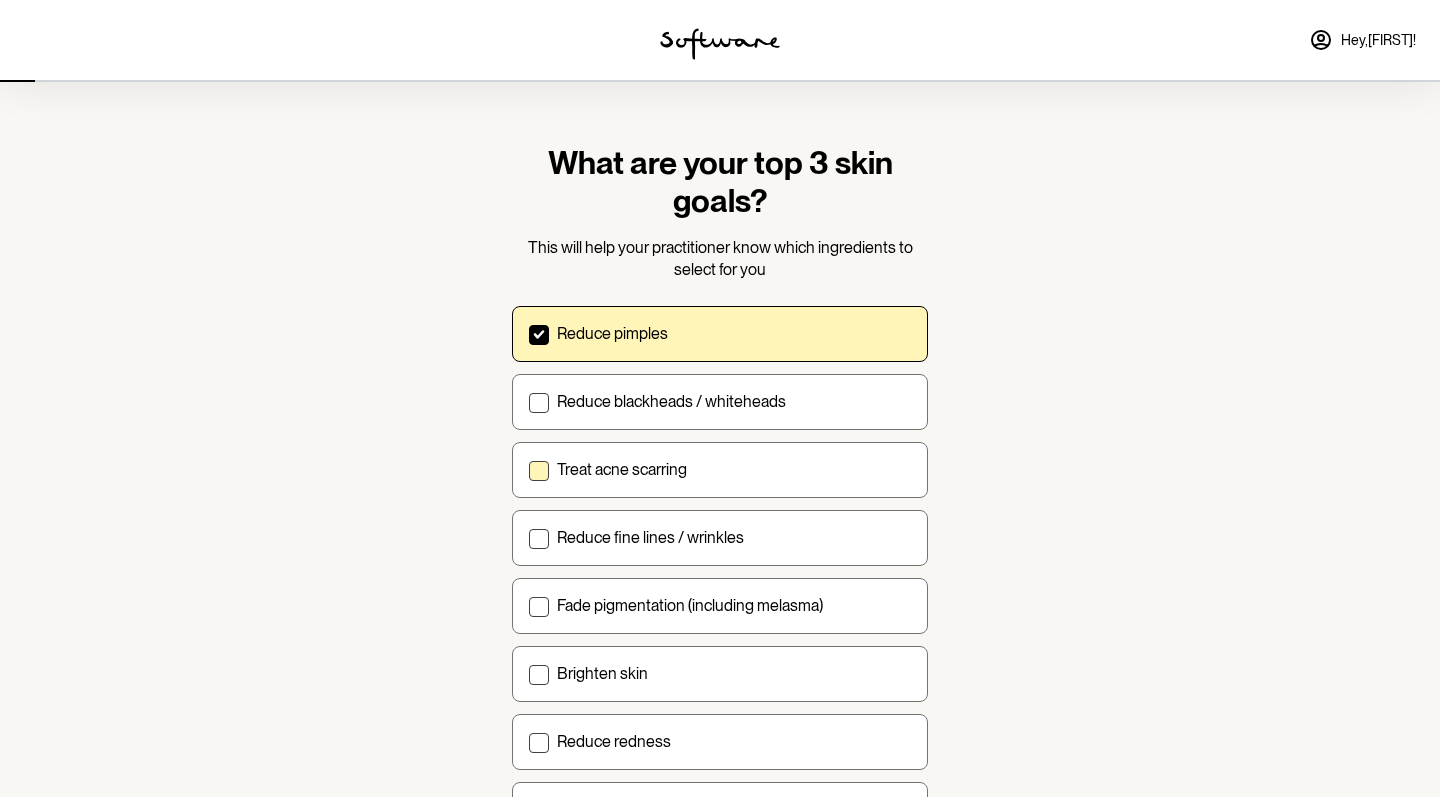 click at bounding box center [539, 471] 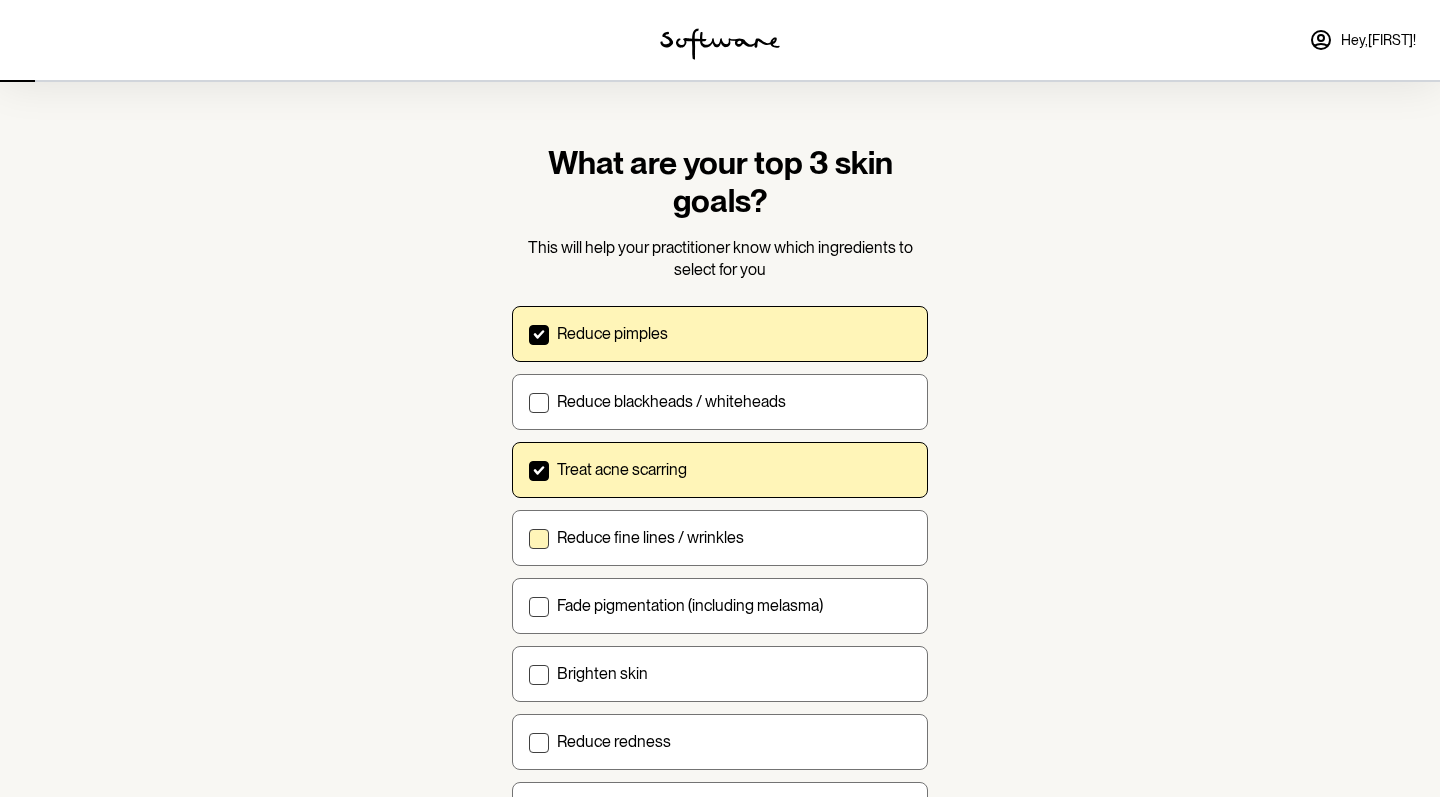 click at bounding box center (539, 539) 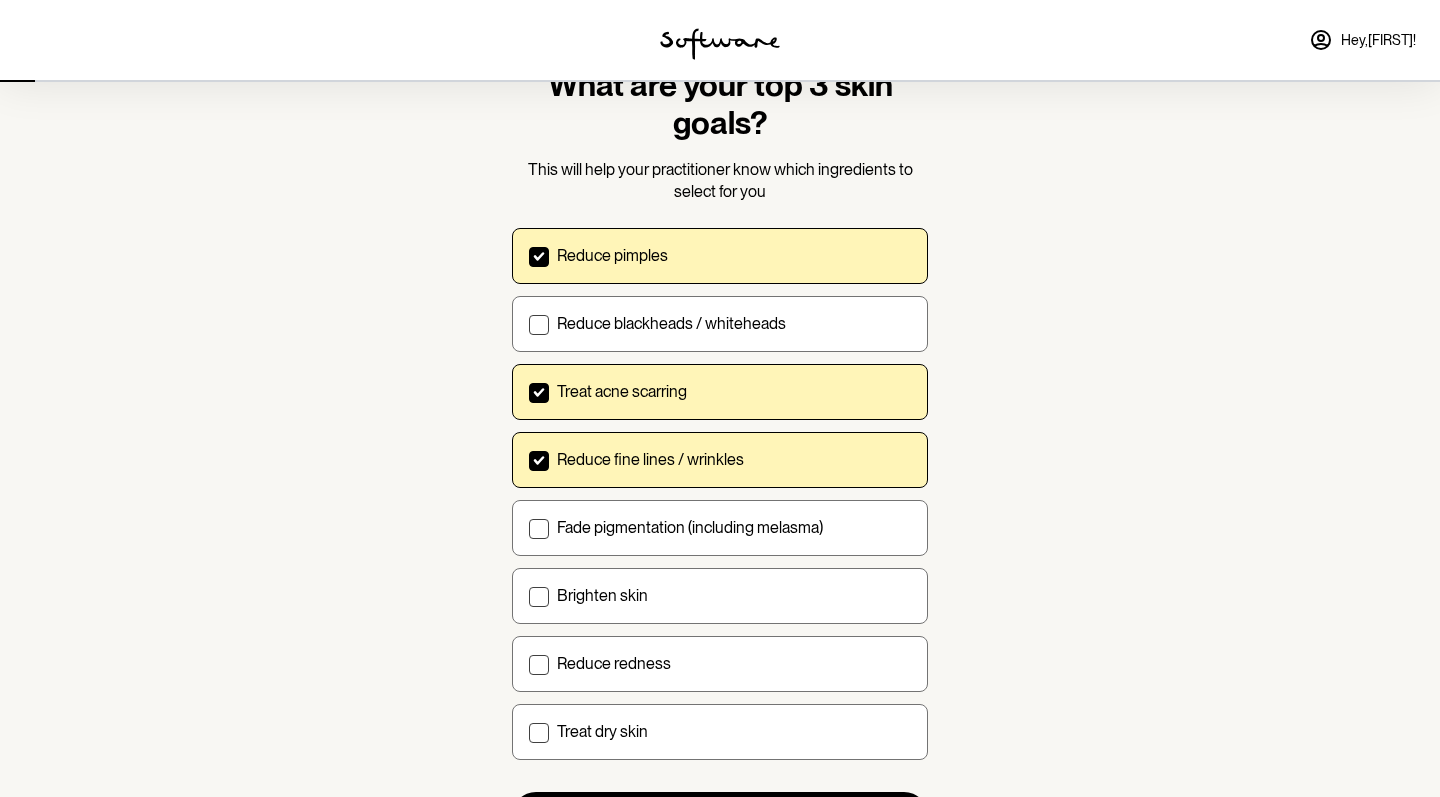 scroll, scrollTop: 84, scrollLeft: 0, axis: vertical 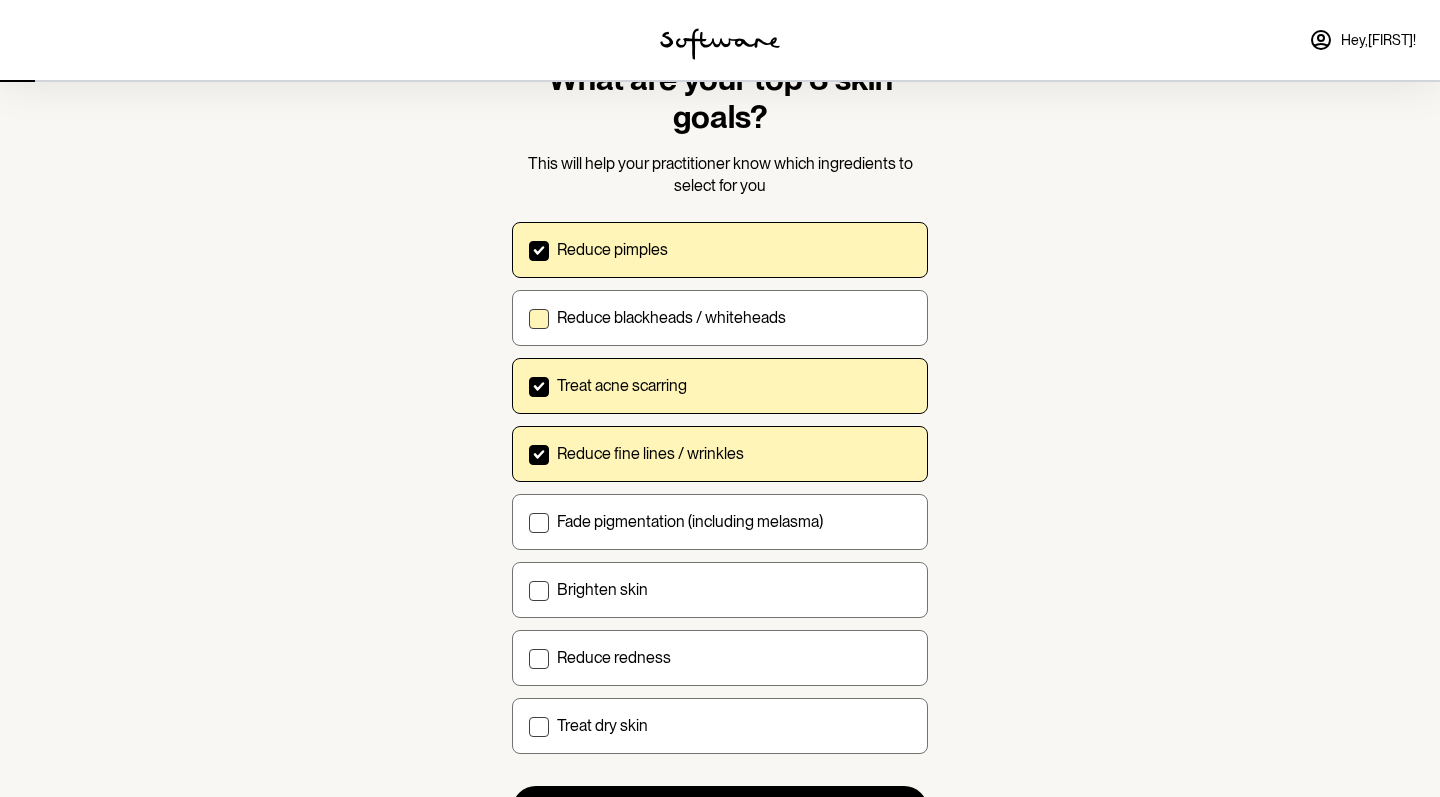 click at bounding box center [539, 319] 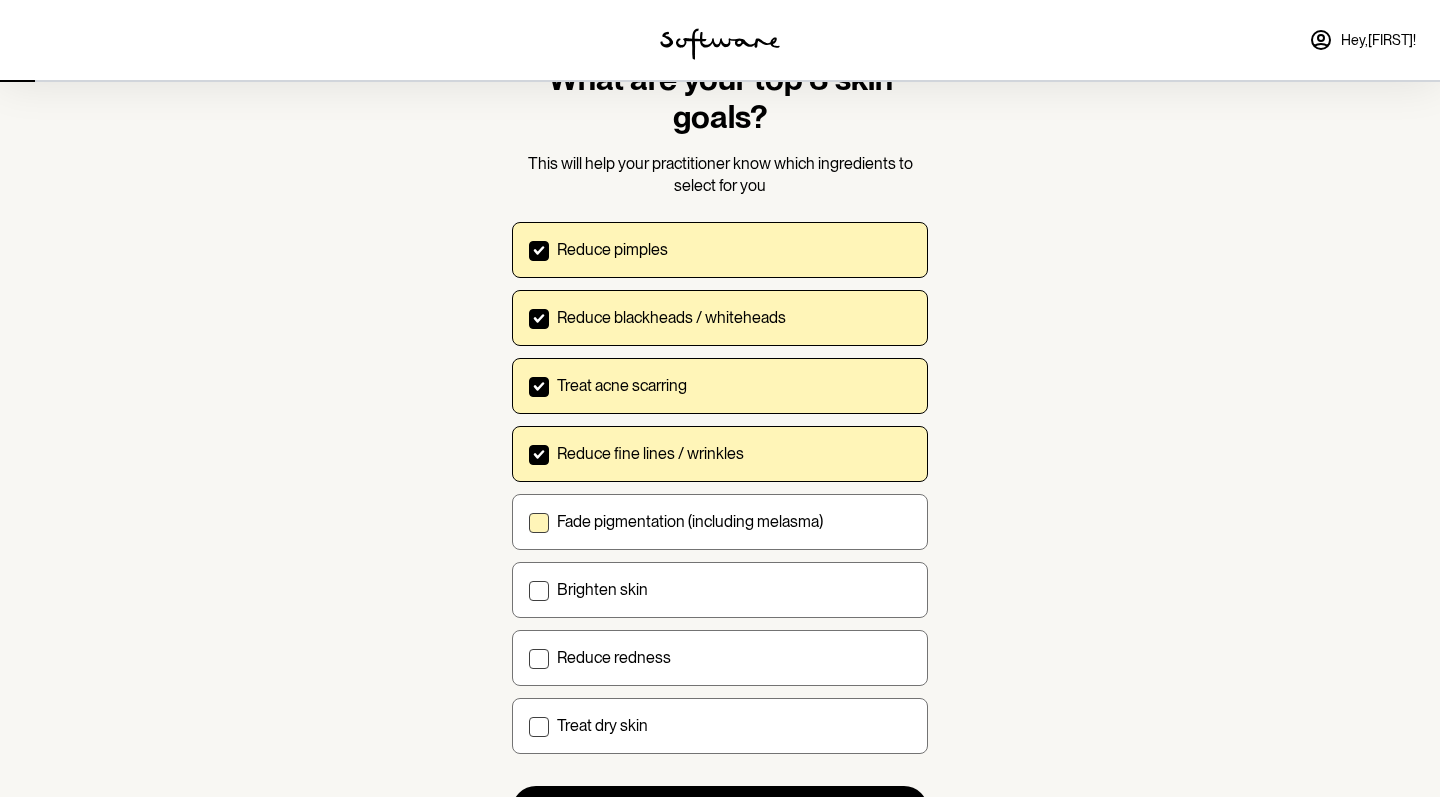 click at bounding box center (539, 523) 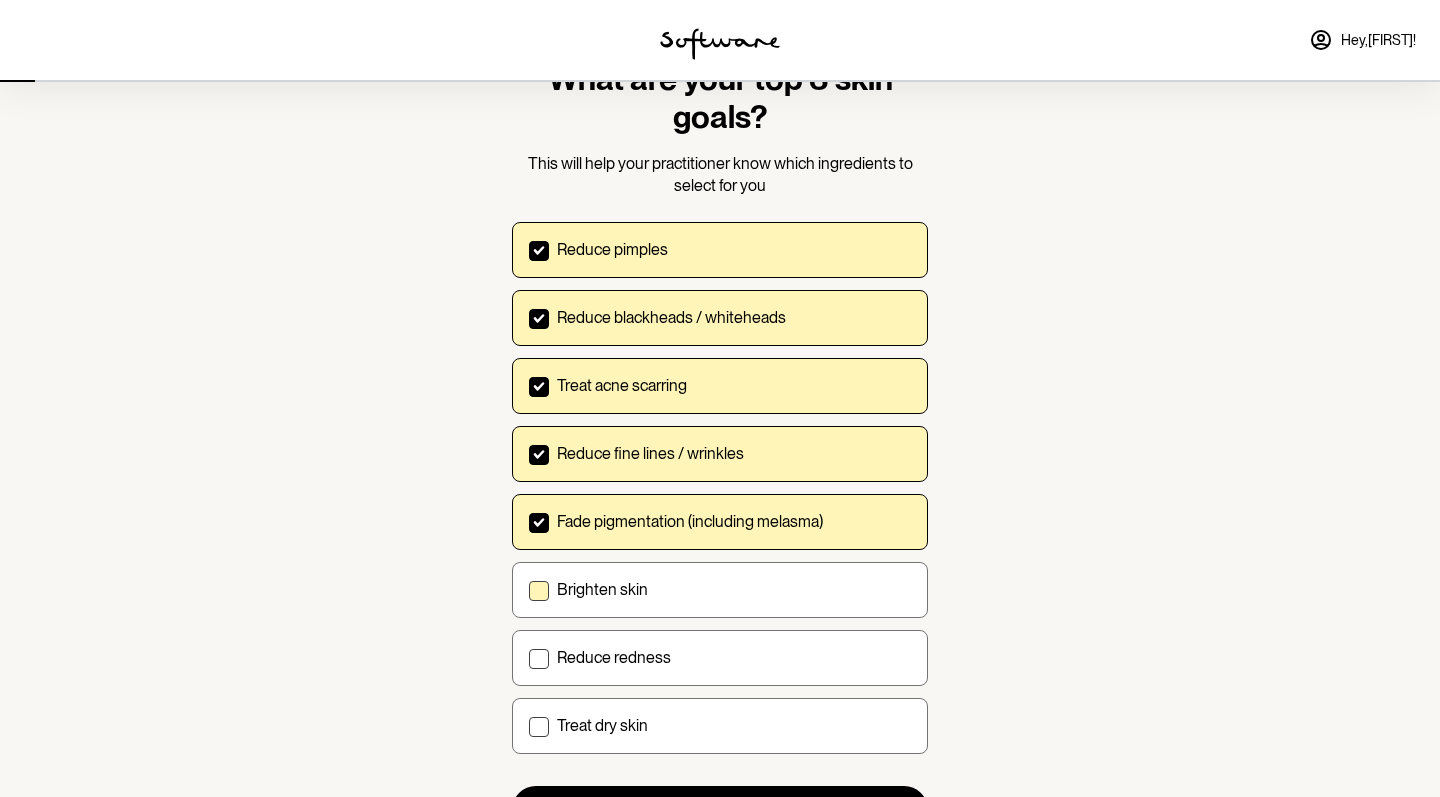 click at bounding box center (539, 591) 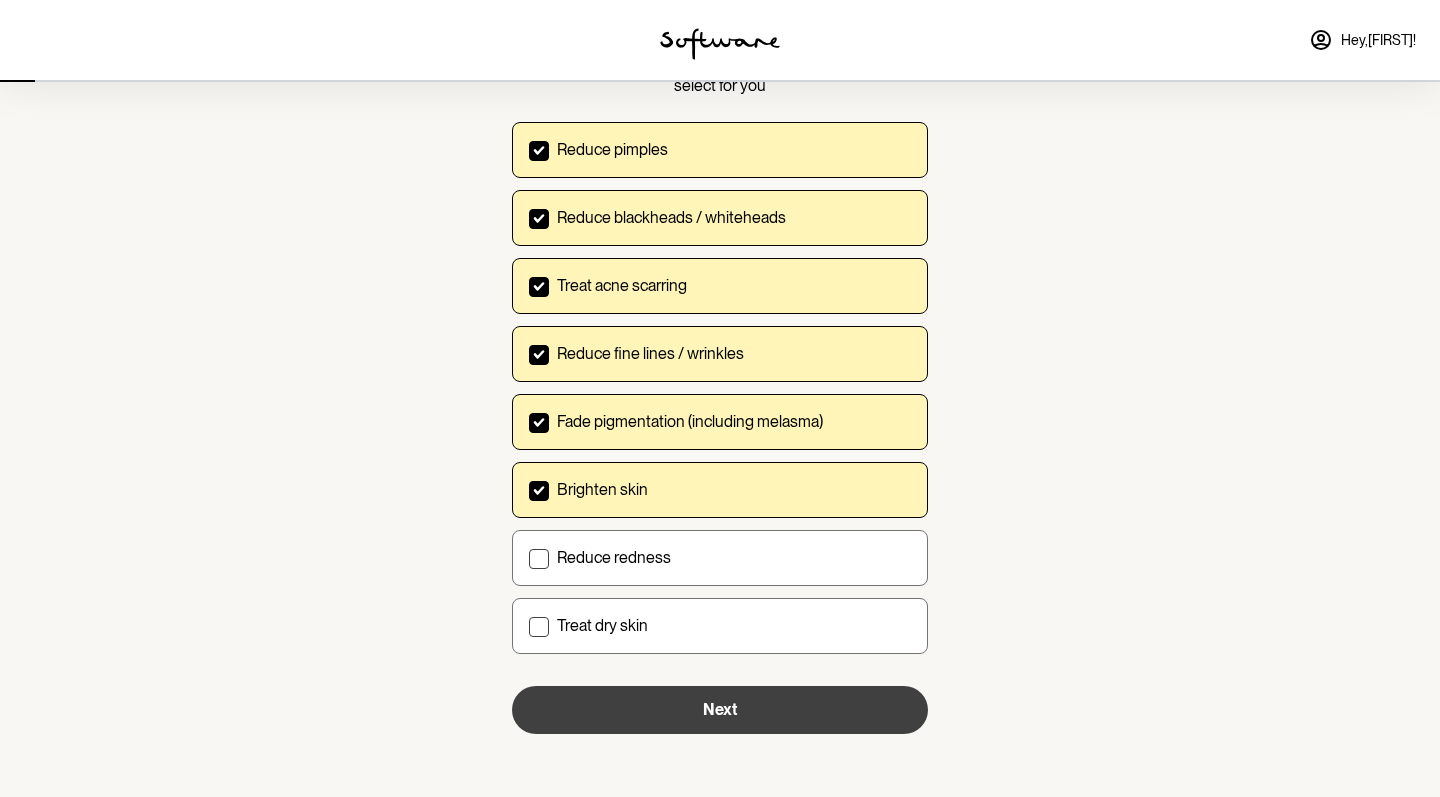 scroll, scrollTop: 183, scrollLeft: 0, axis: vertical 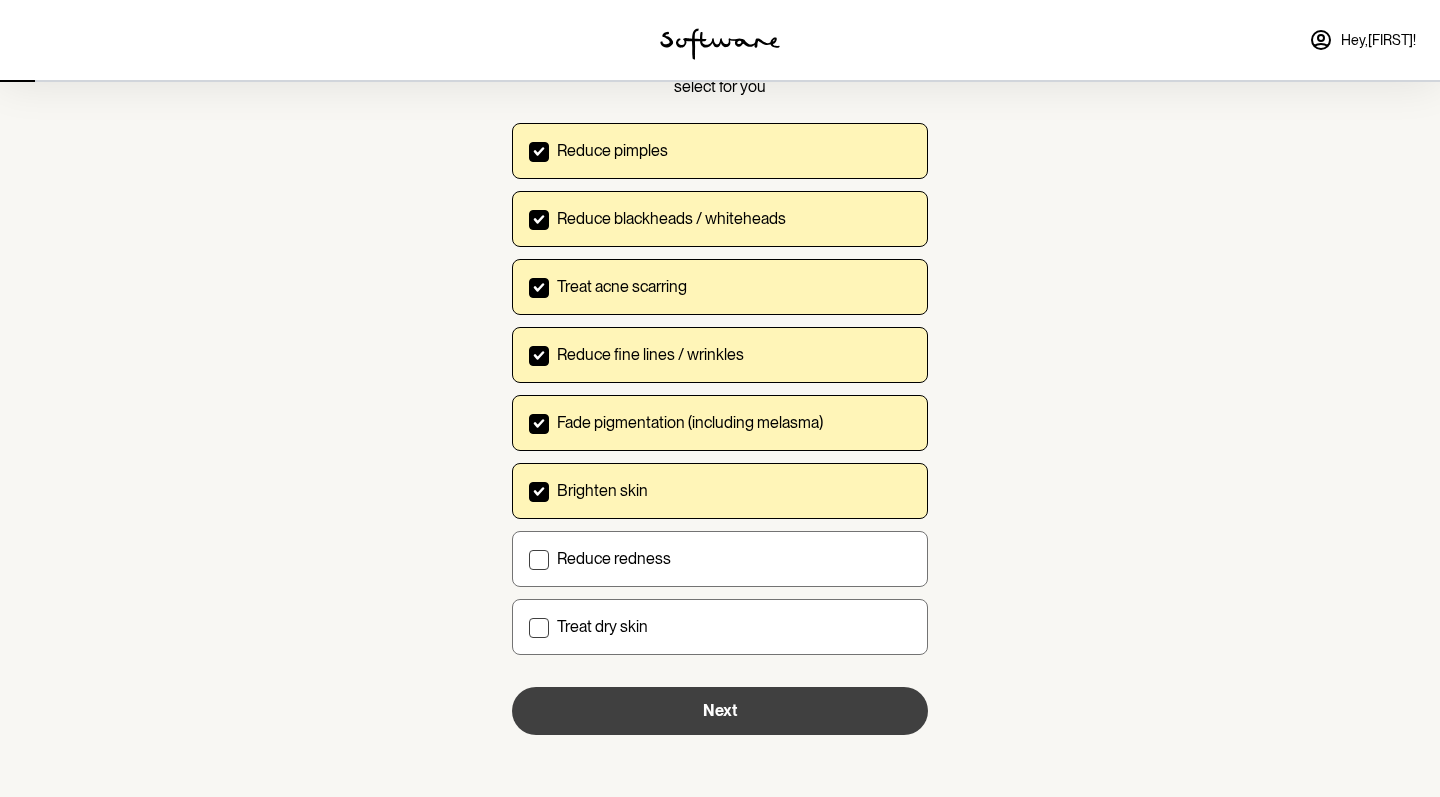 click on "Next" at bounding box center [720, 711] 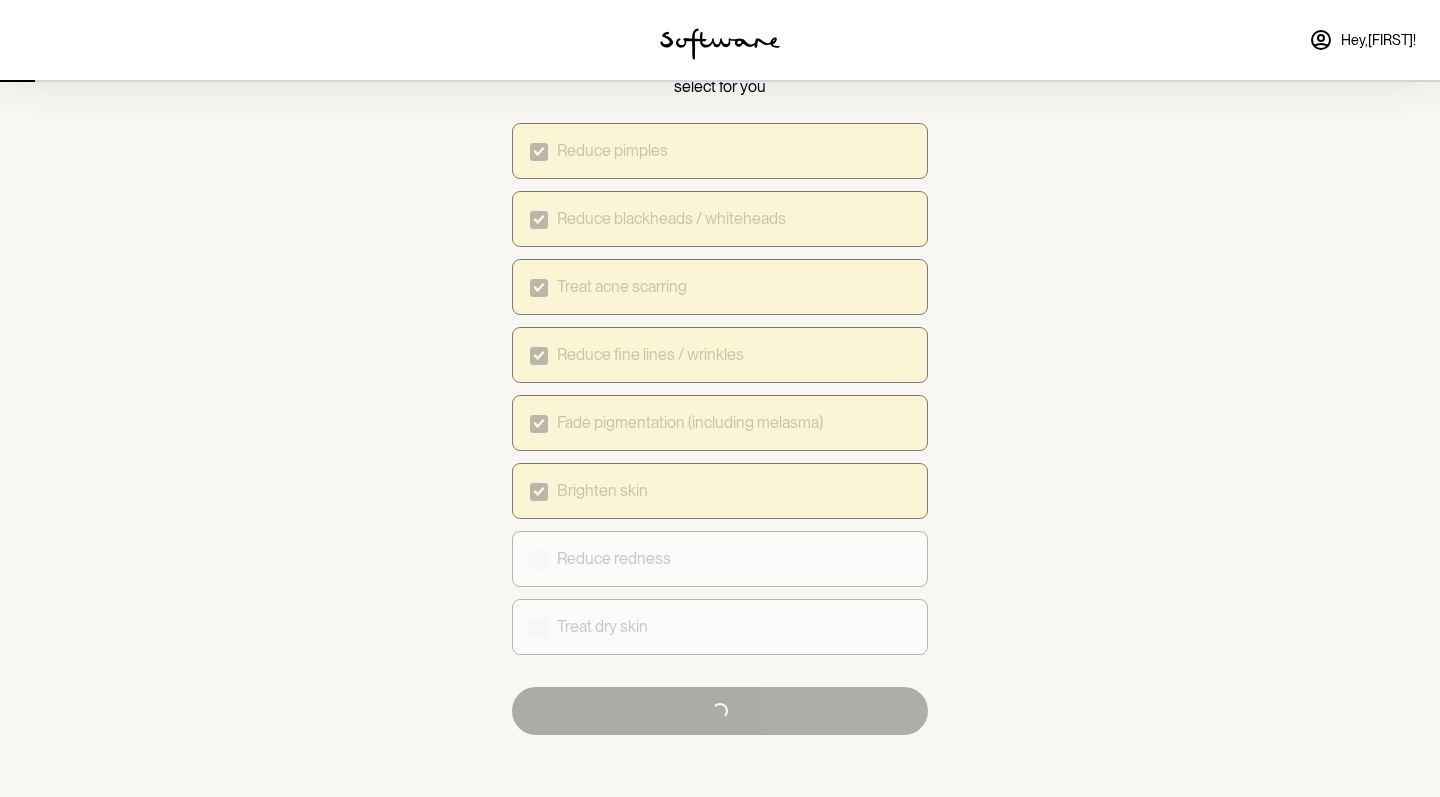 scroll, scrollTop: 0, scrollLeft: 0, axis: both 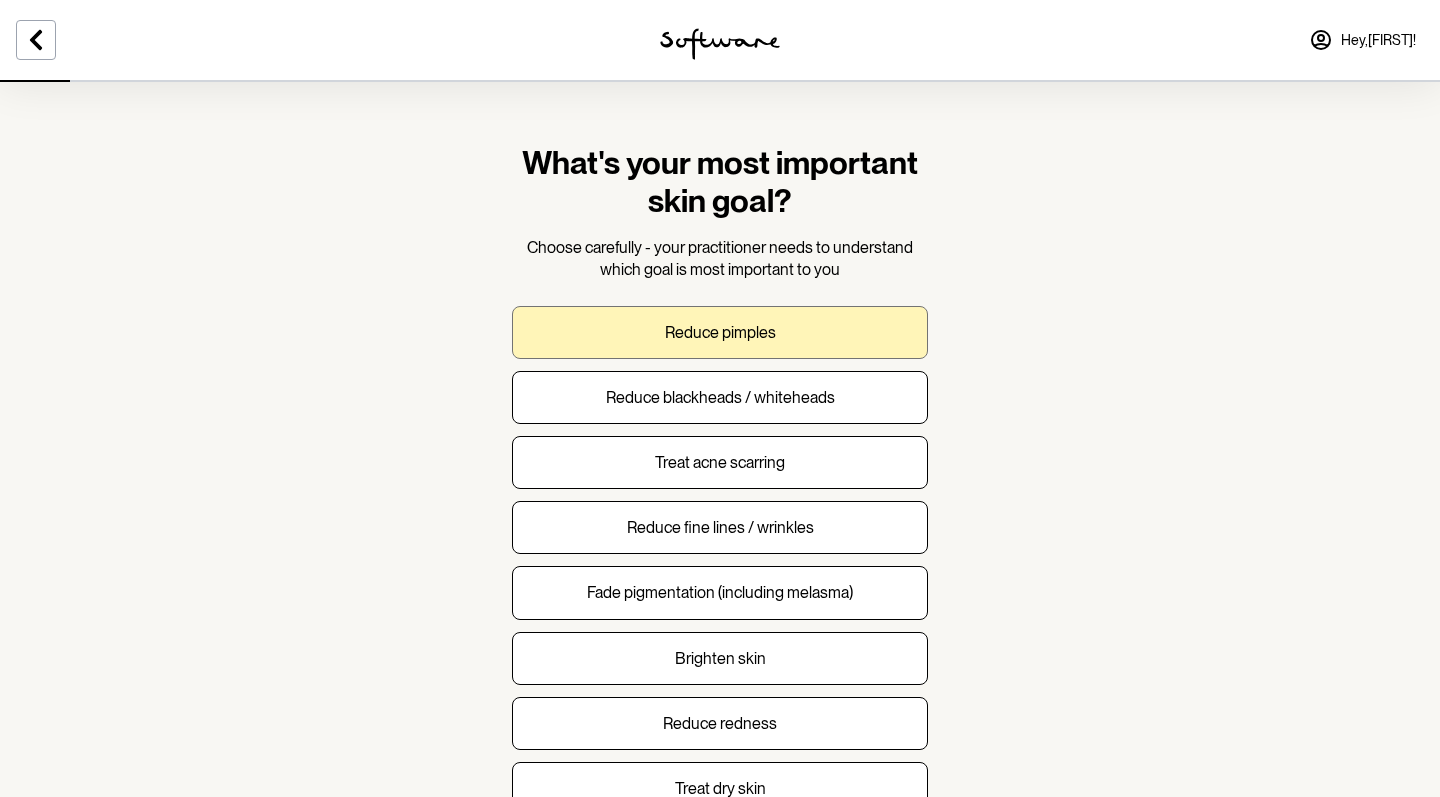 click on "Reduce pimples" at bounding box center (720, 332) 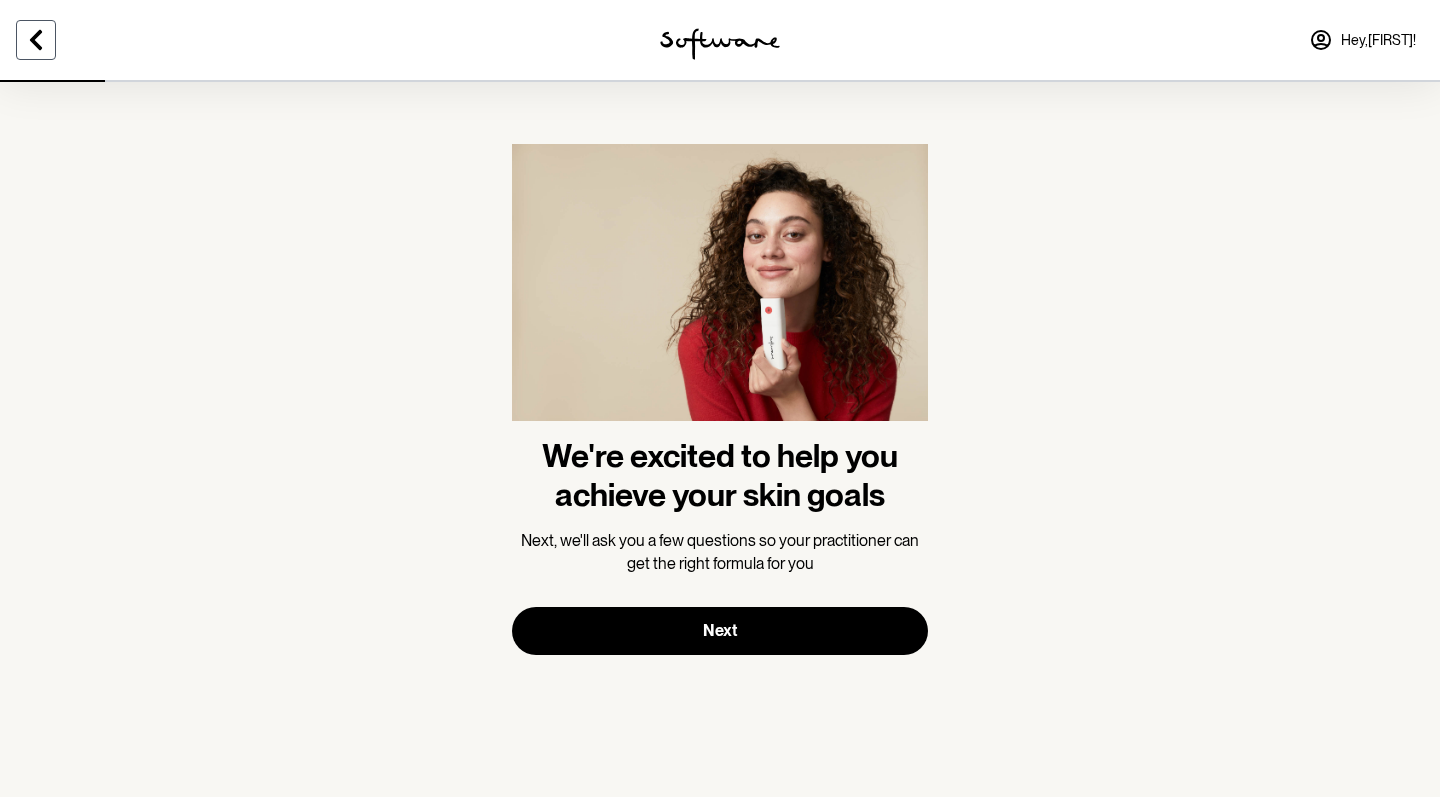 click 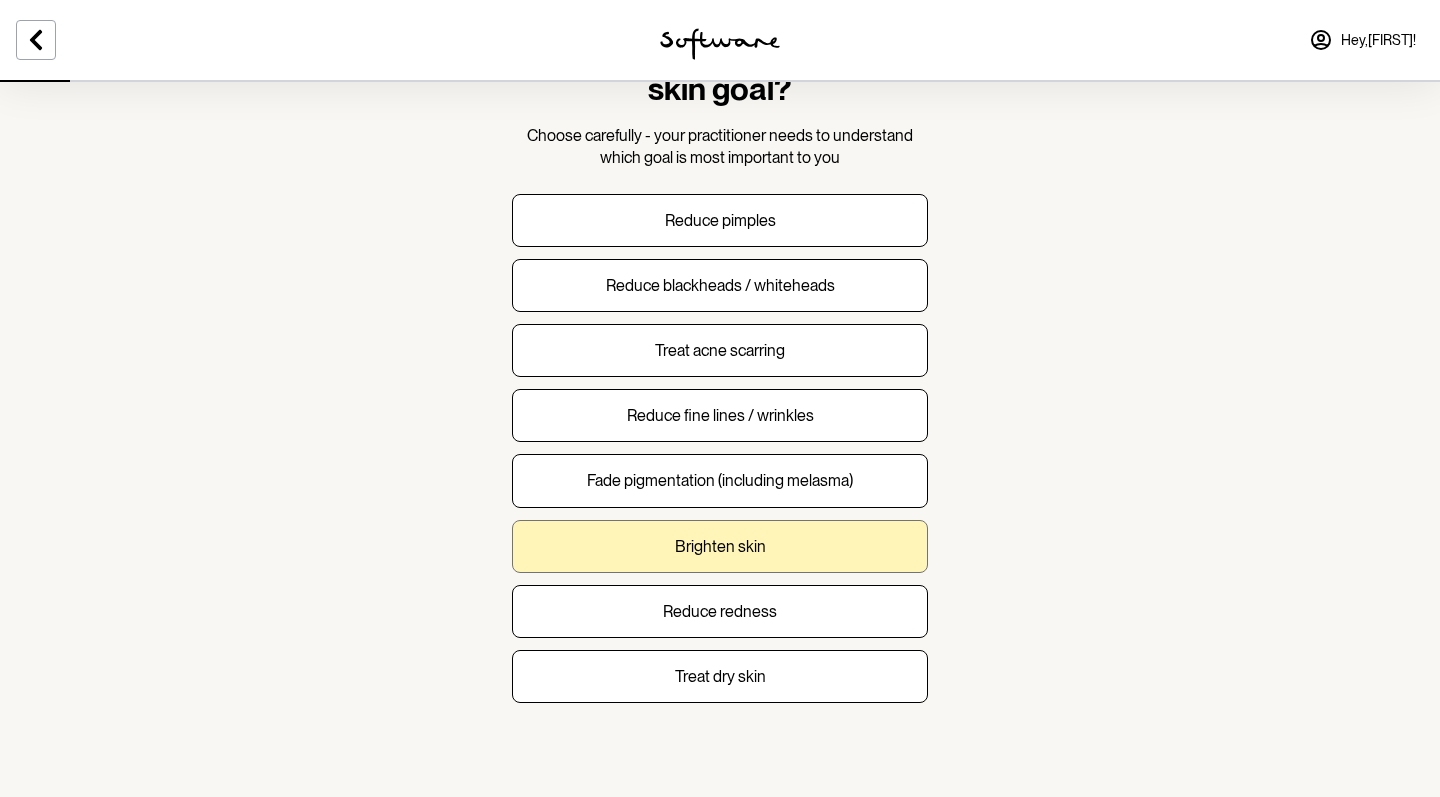 scroll, scrollTop: 111, scrollLeft: 0, axis: vertical 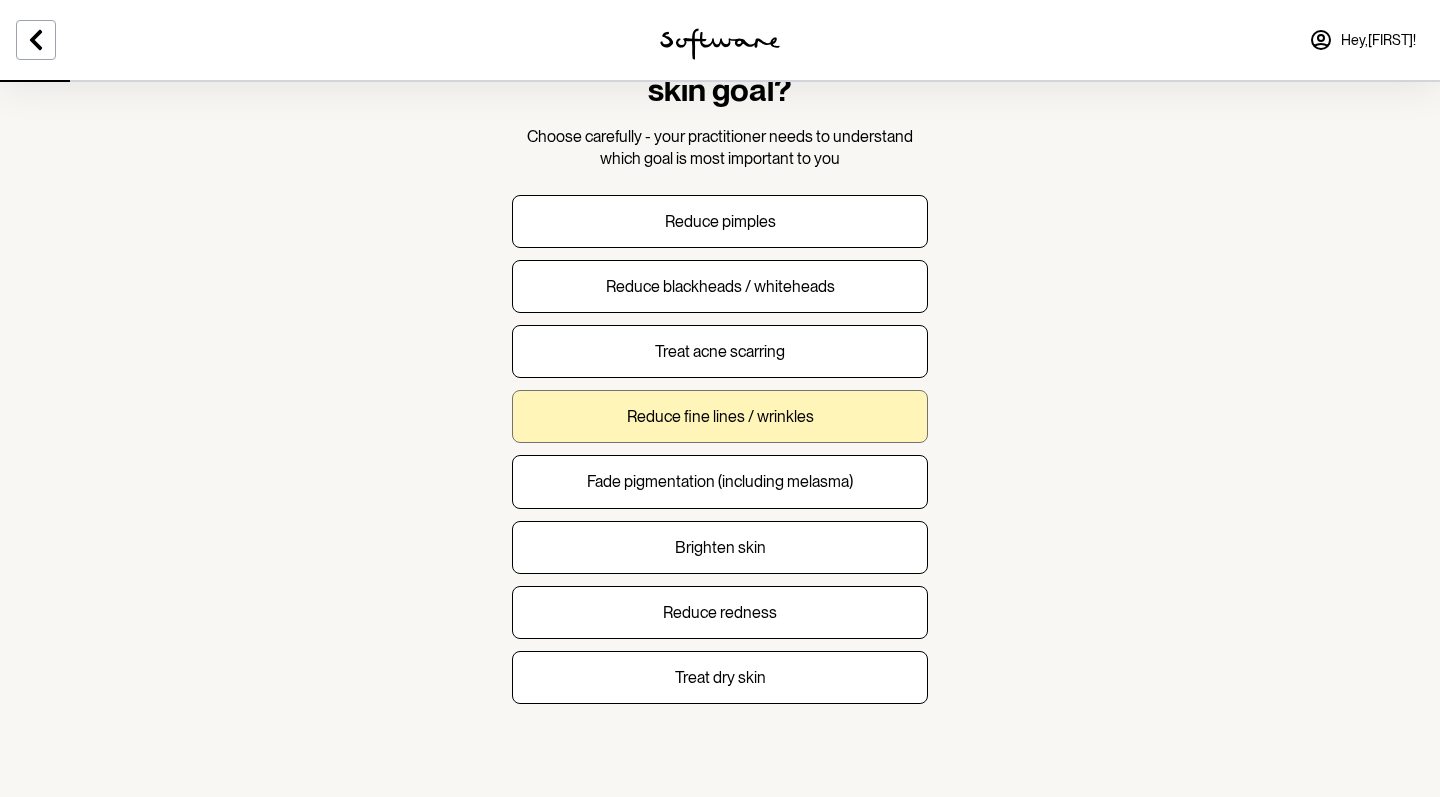 click on "Reduce fine lines / wrinkles" at bounding box center [720, 416] 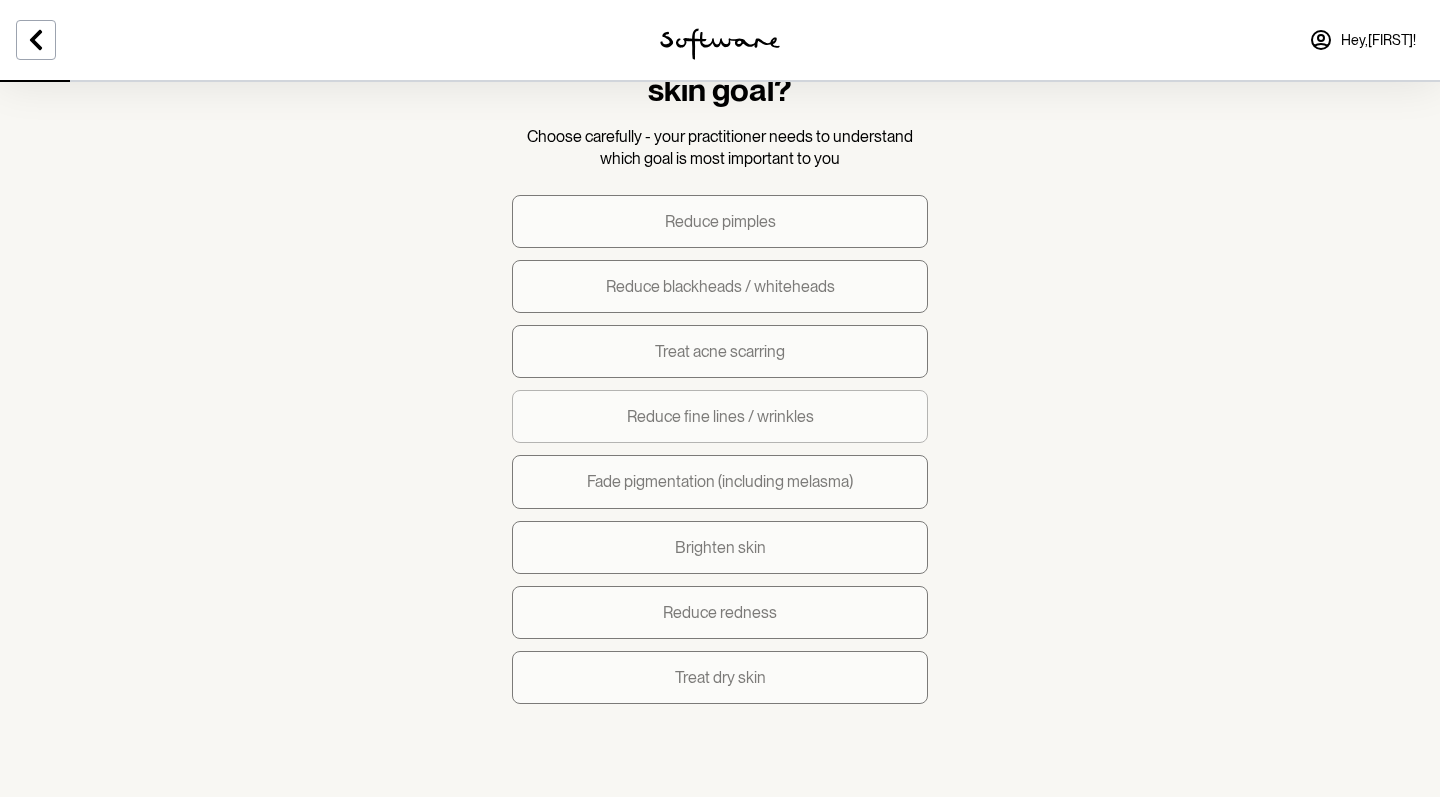 scroll, scrollTop: 0, scrollLeft: 0, axis: both 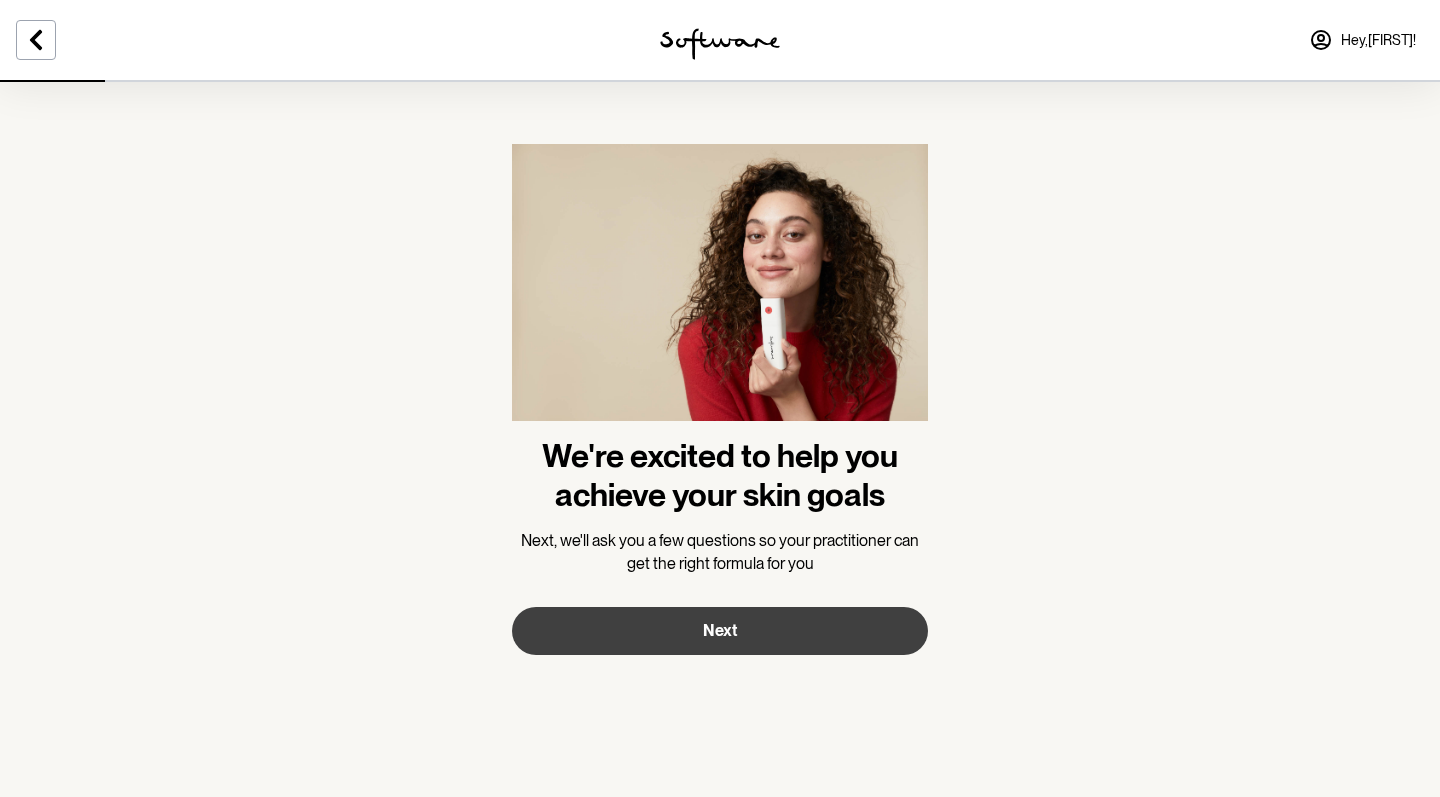 click on "Next" at bounding box center [720, 630] 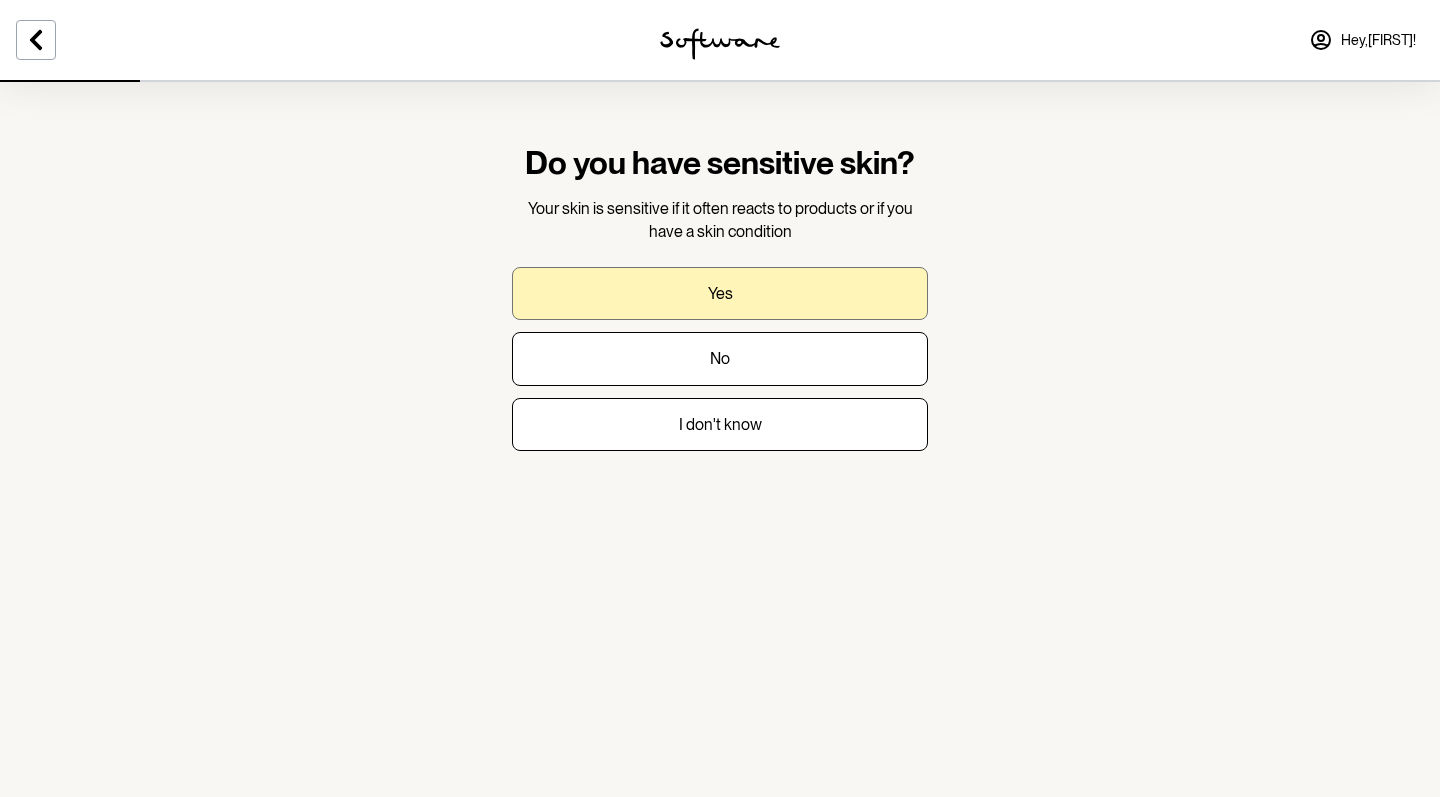 click on "Yes" at bounding box center [720, 293] 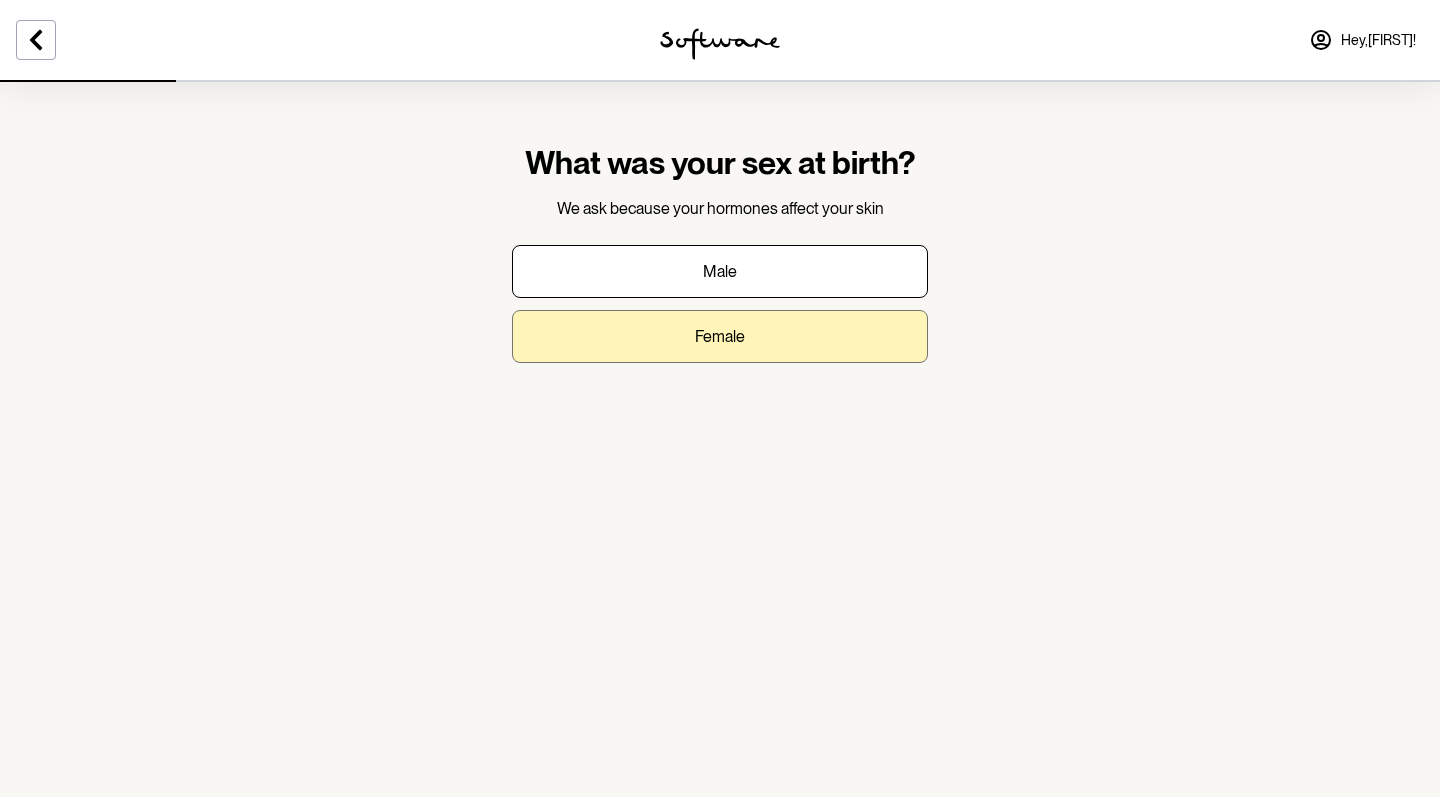 click on "Female" at bounding box center (720, 336) 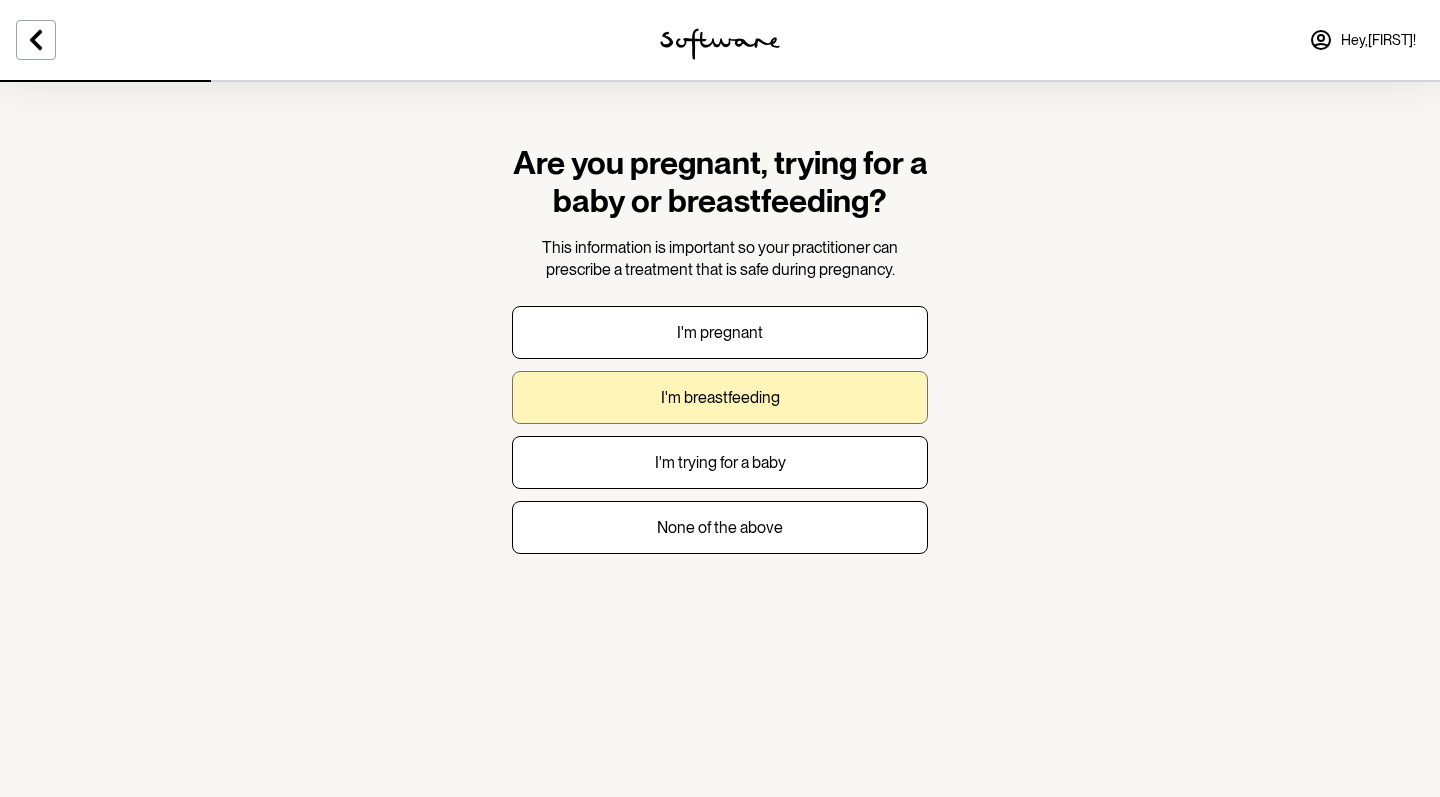 click on "I'm breastfeeding" at bounding box center [720, 397] 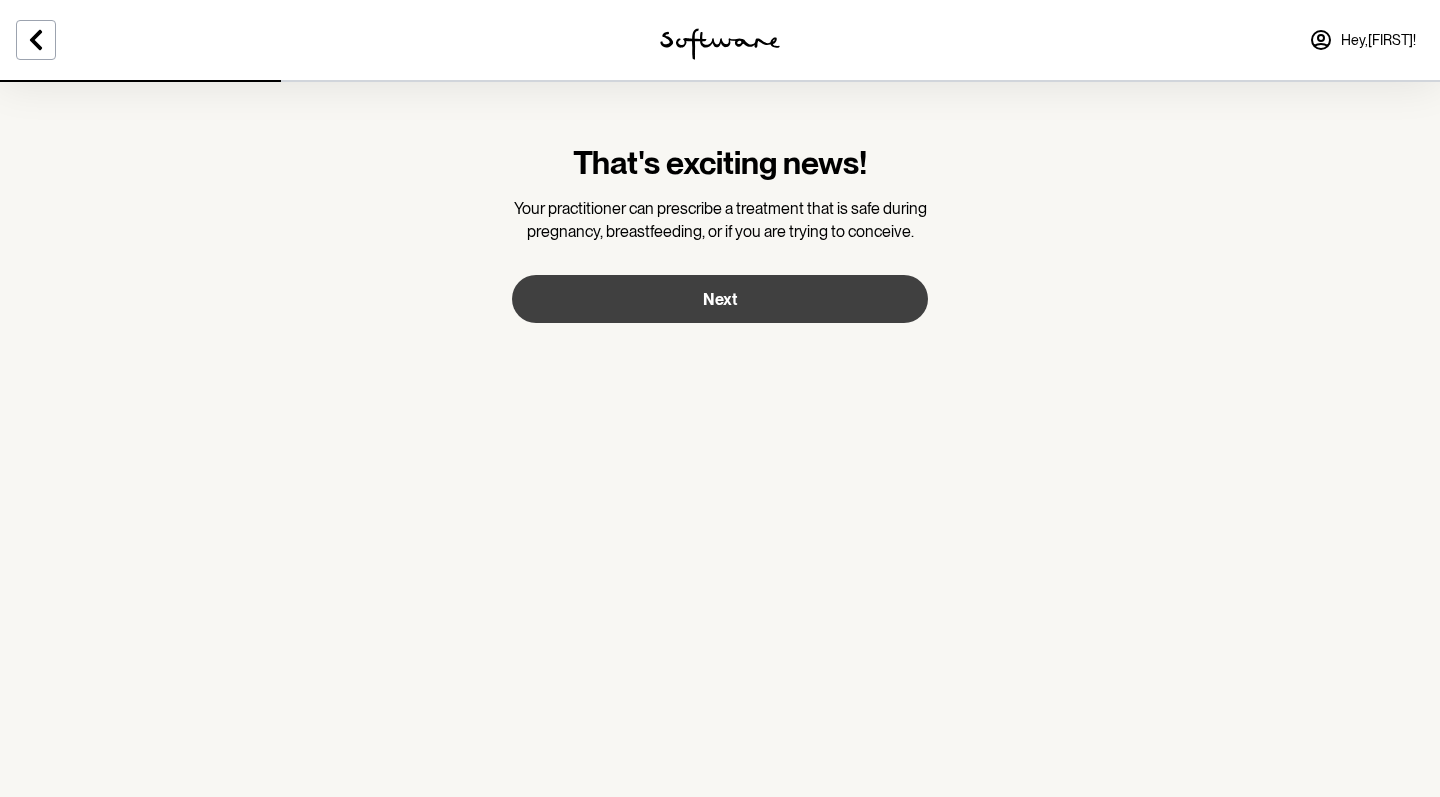 click on "Next" at bounding box center [720, 299] 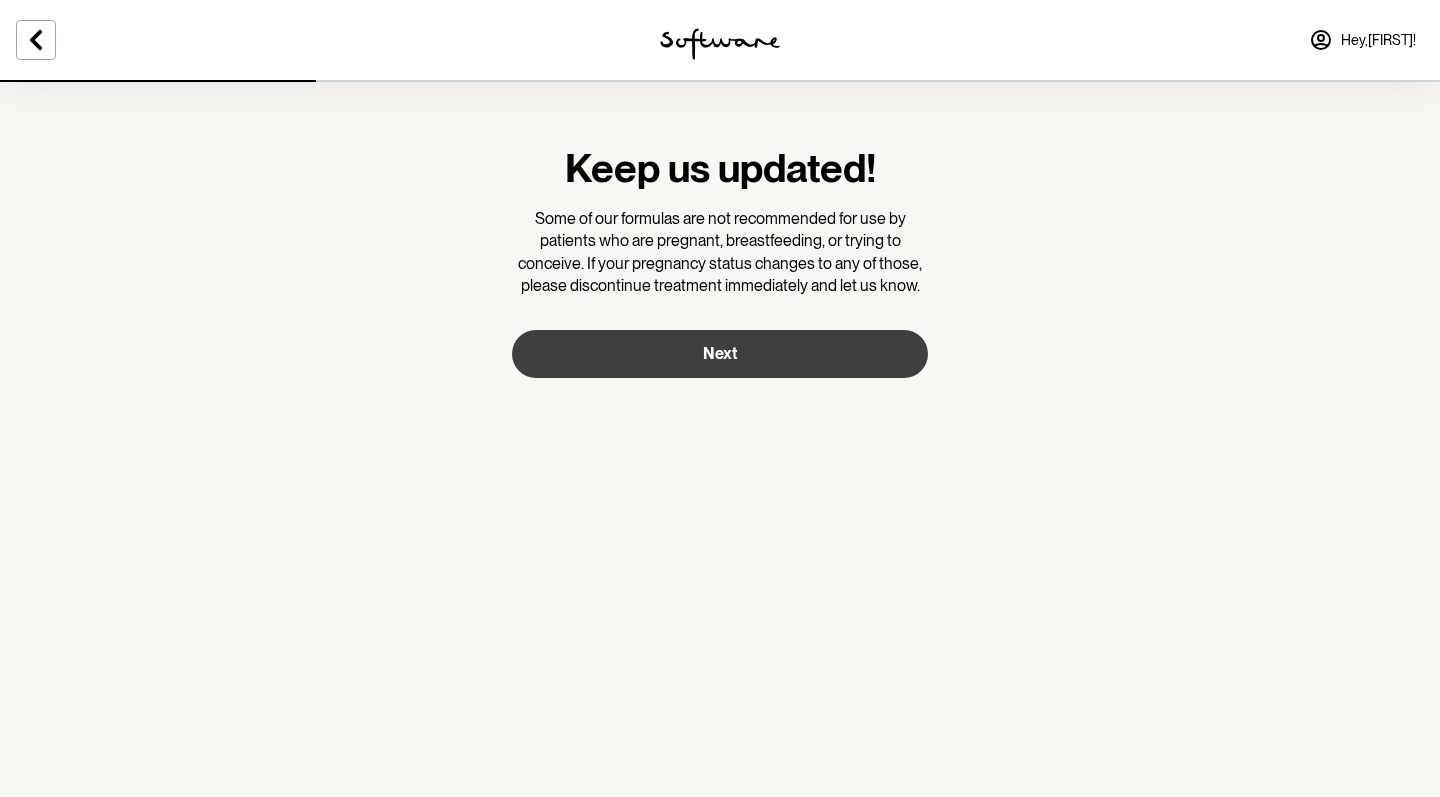 click on "Next" at bounding box center (720, 353) 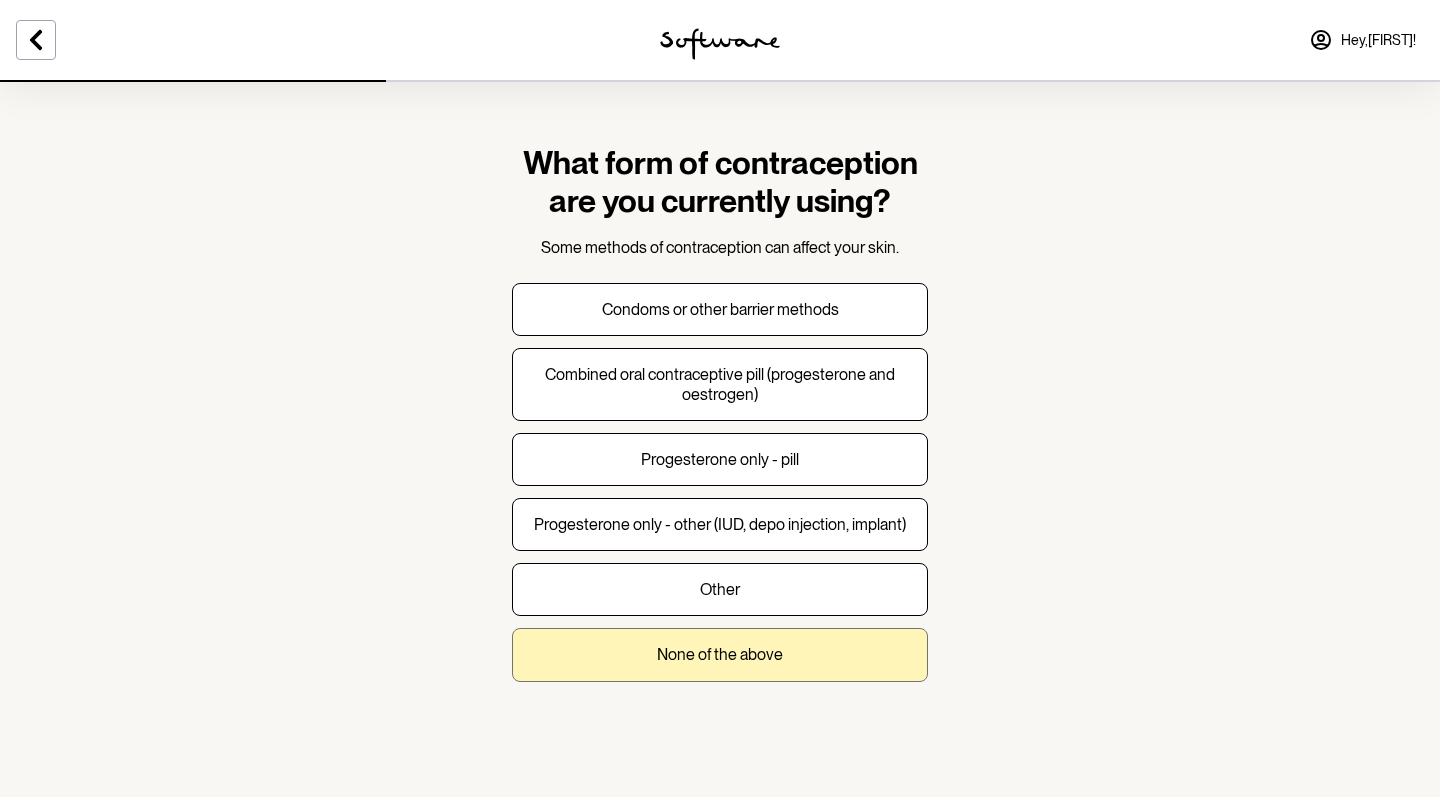 click on "None of the above" at bounding box center [720, 654] 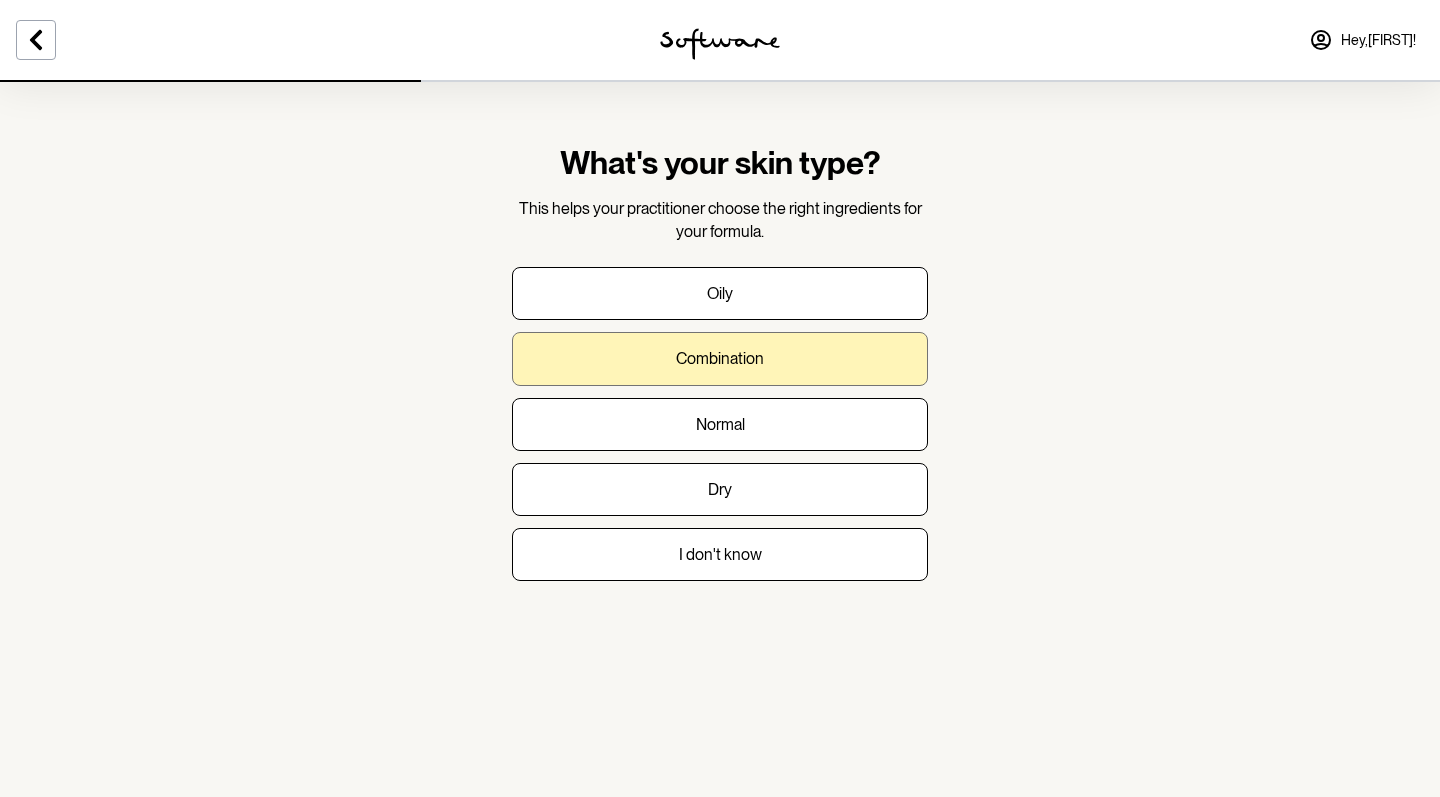 click on "Combination" at bounding box center [720, 358] 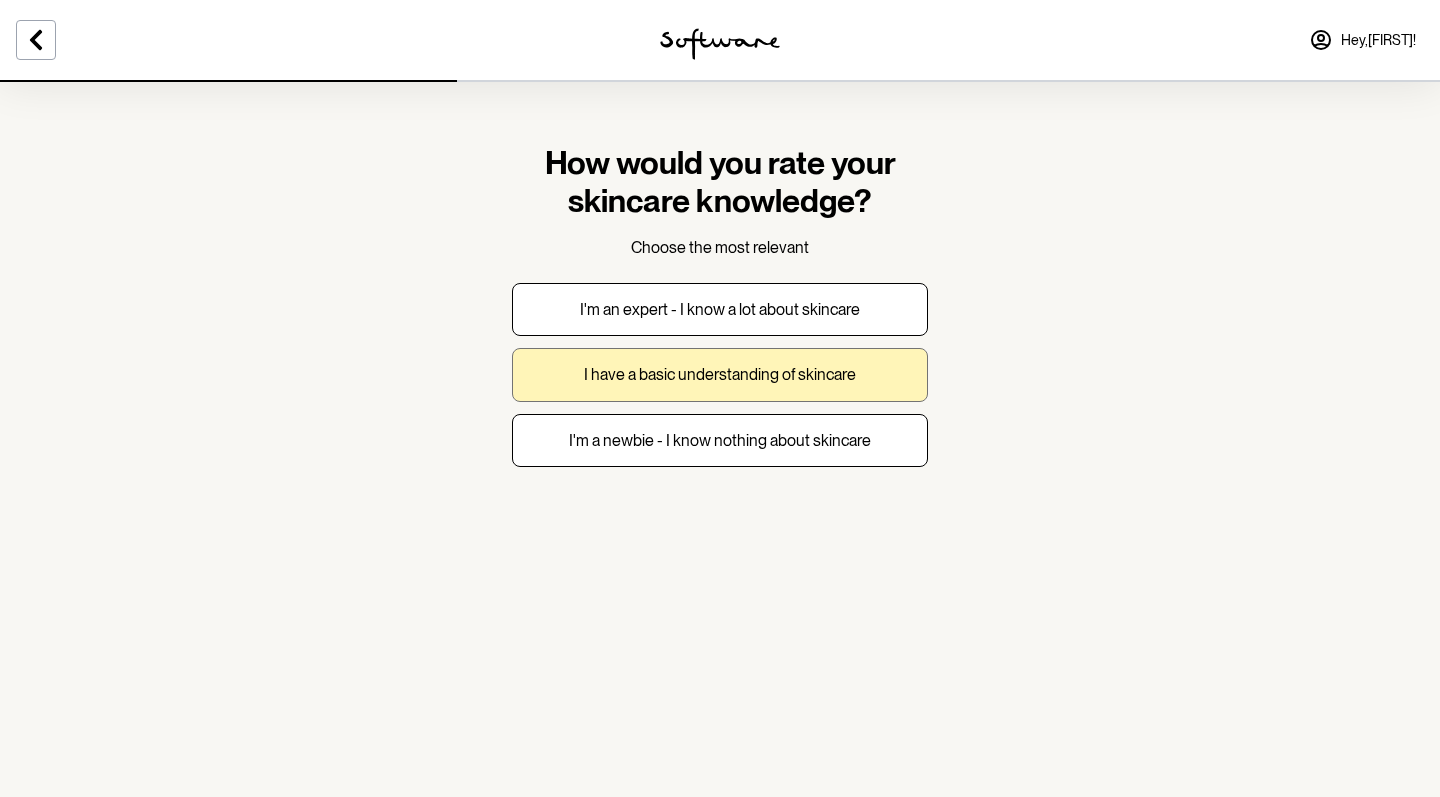 click on "I have a basic understanding of skincare" at bounding box center [720, 374] 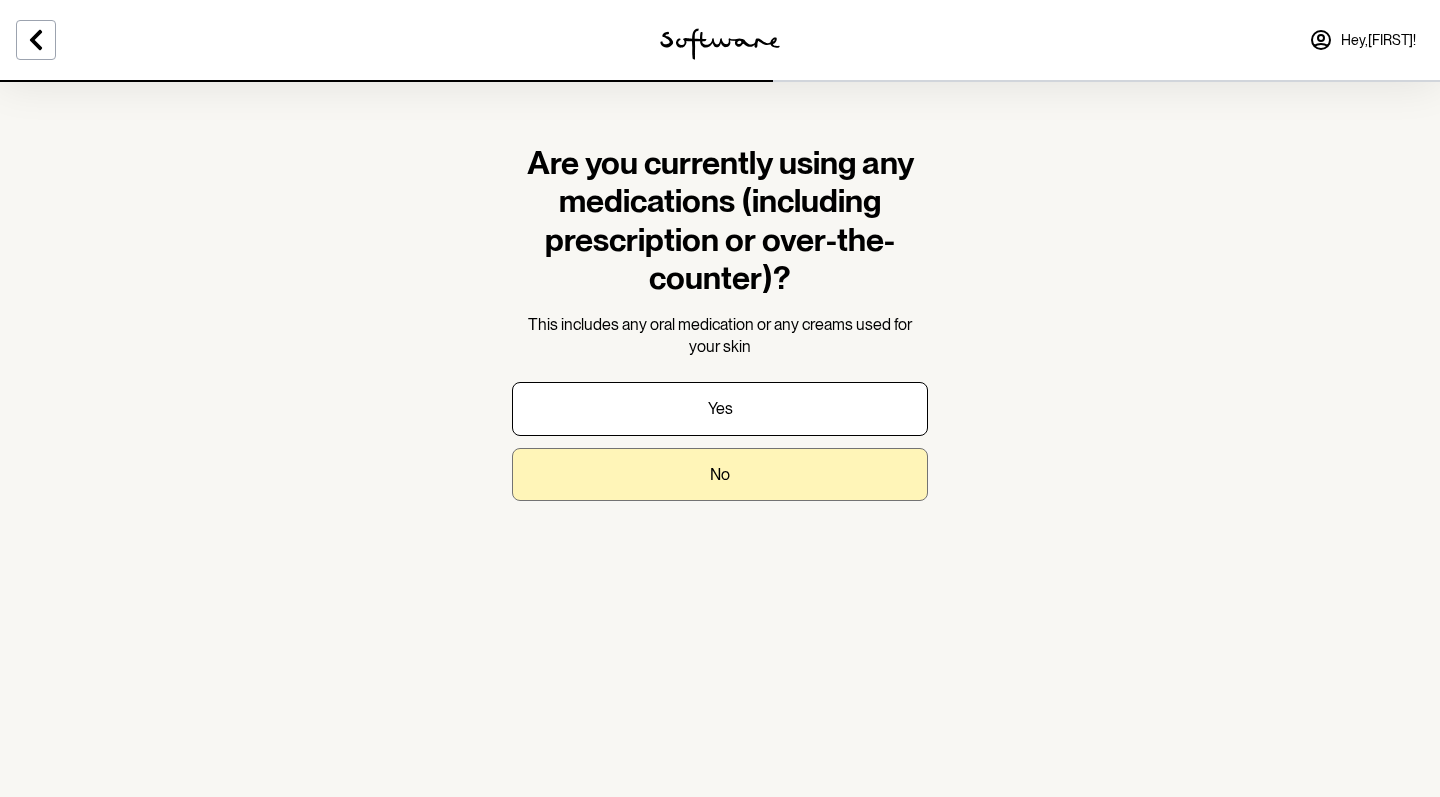 click on "No" at bounding box center [720, 474] 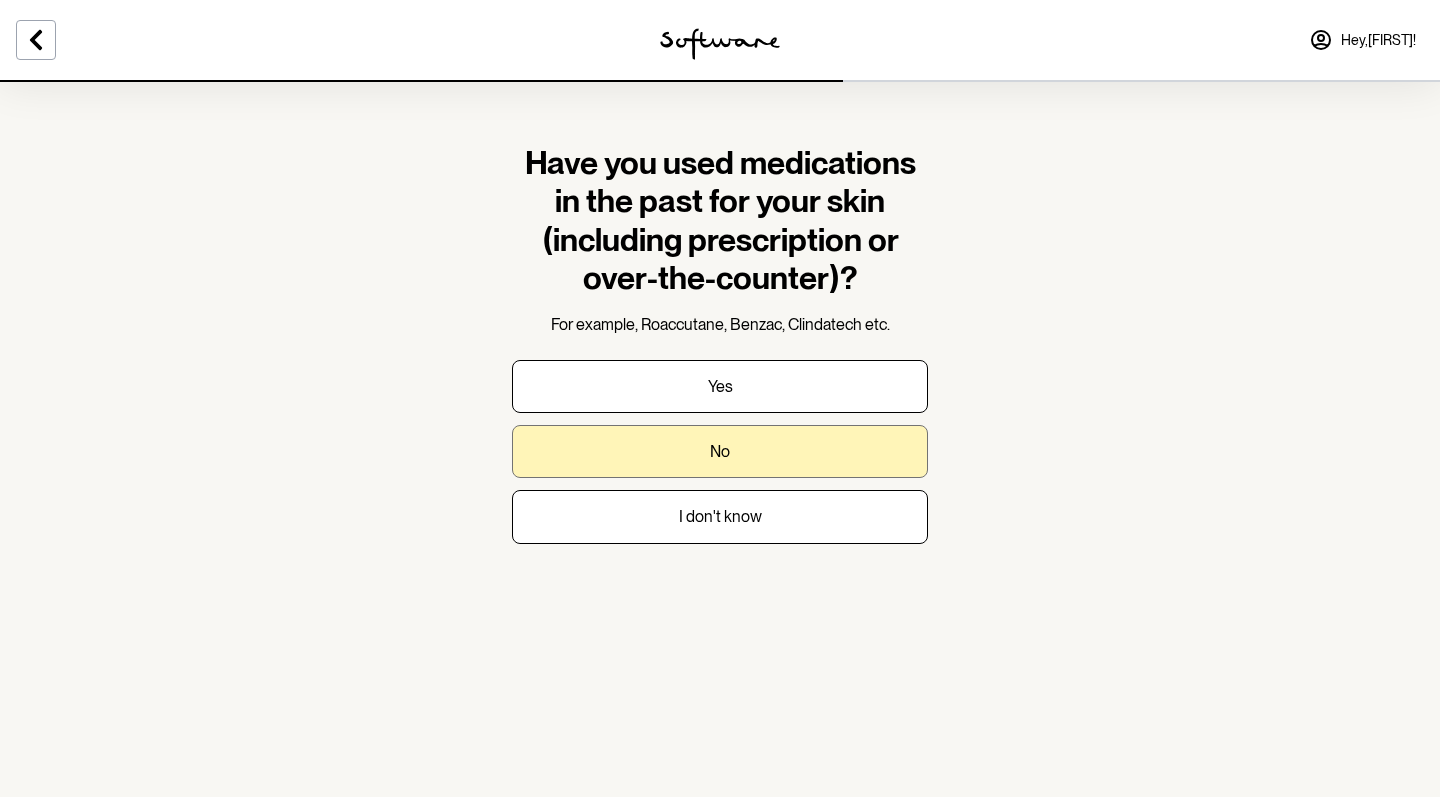 click on "No" at bounding box center [720, 451] 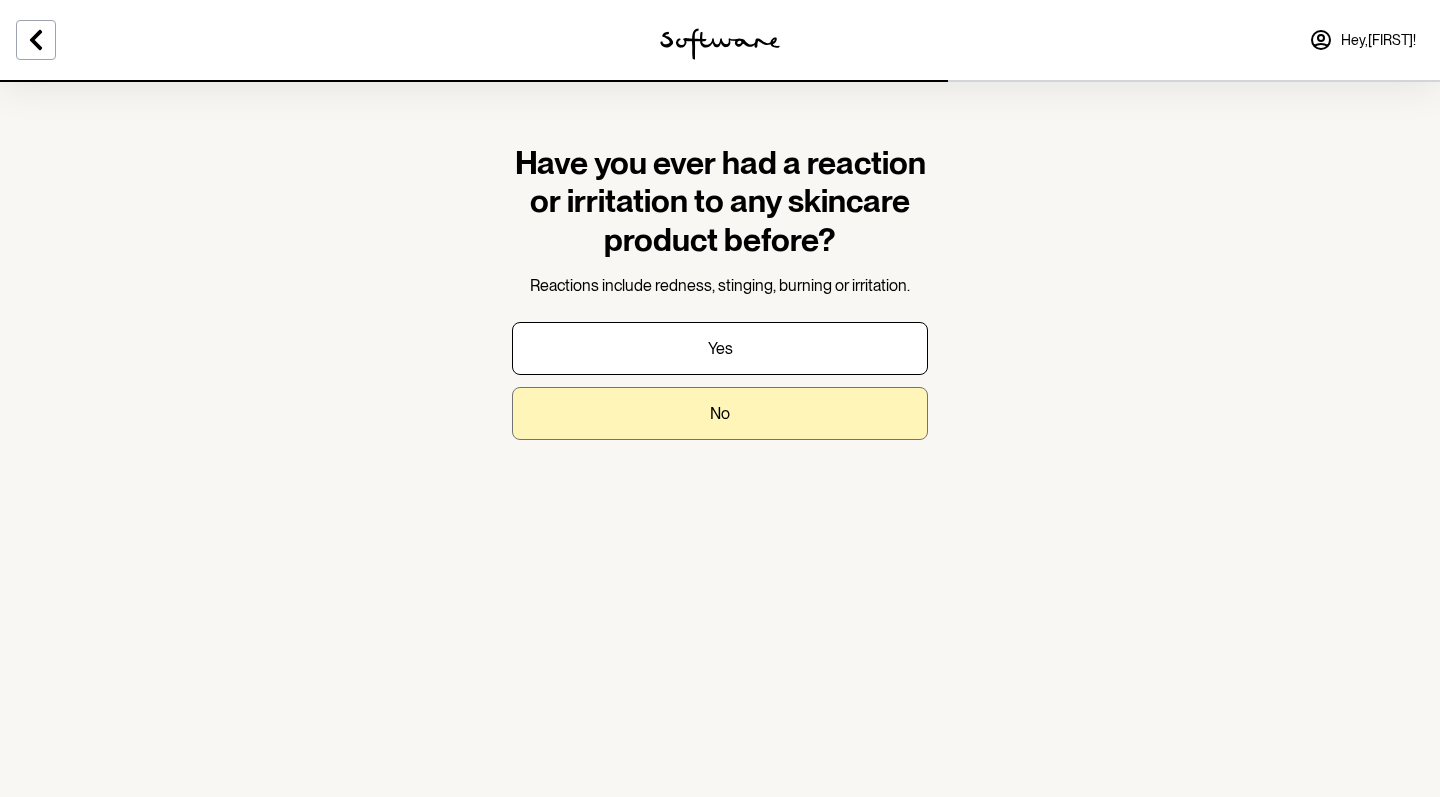 click on "No" at bounding box center (720, 413) 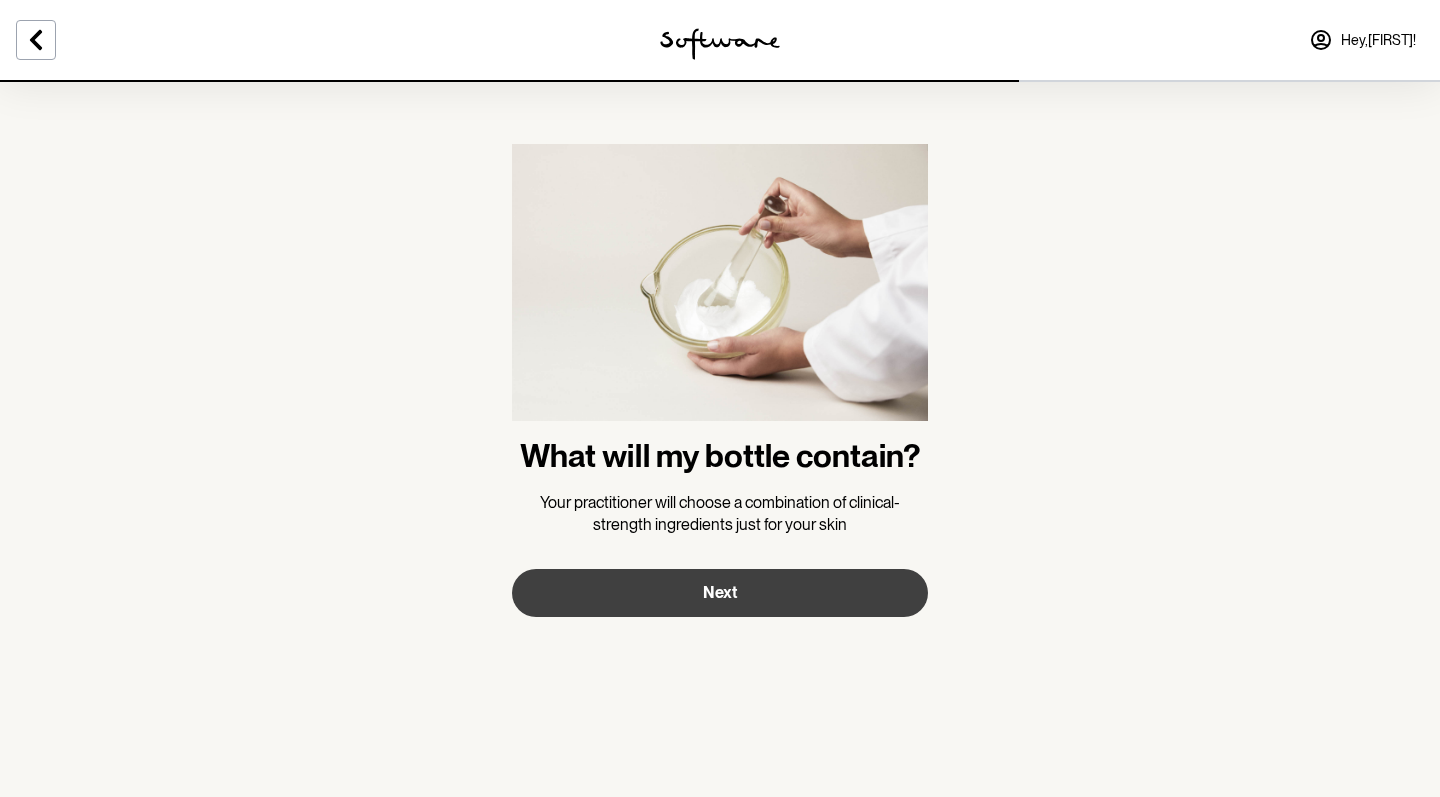 click on "Next" at bounding box center [720, 592] 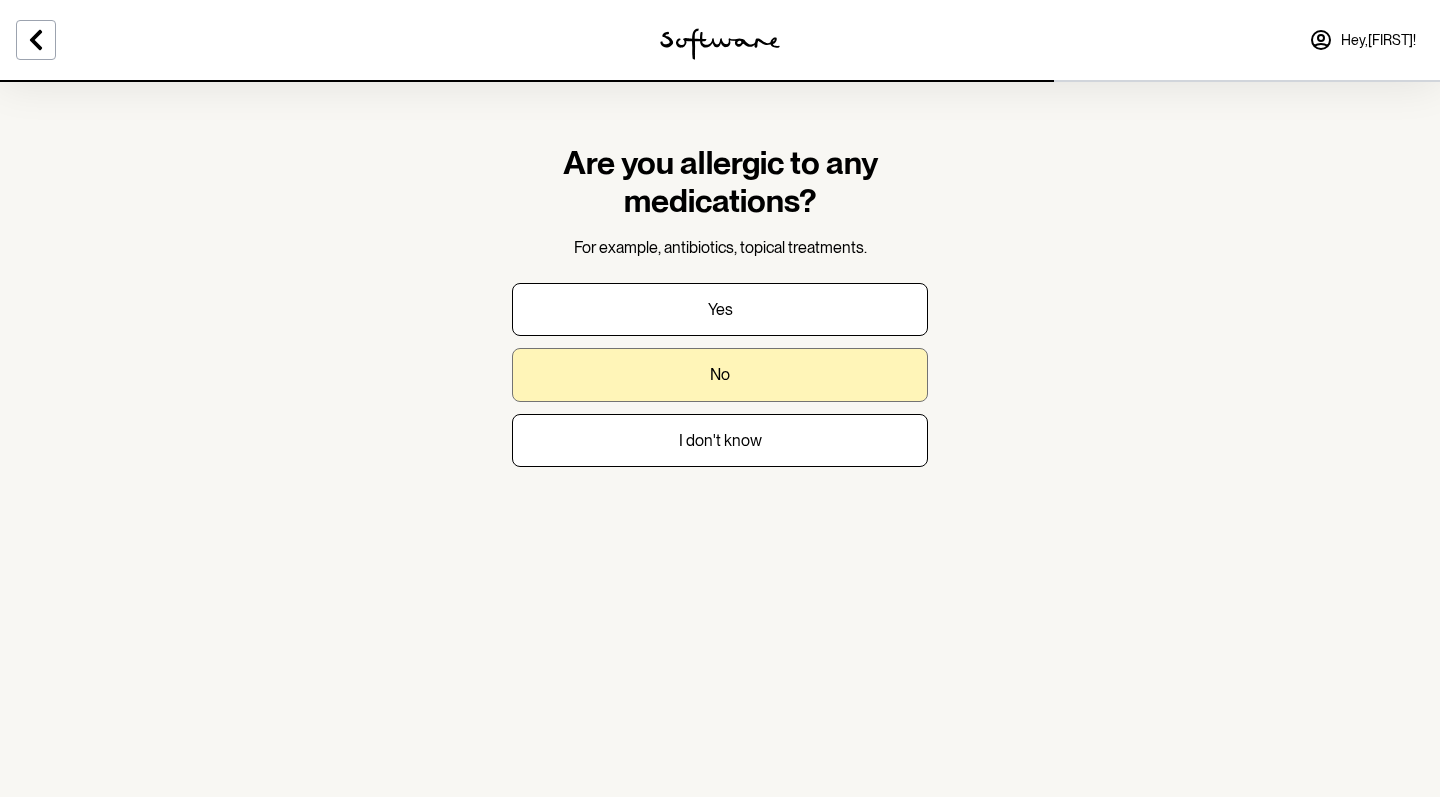 click on "No" at bounding box center (720, 374) 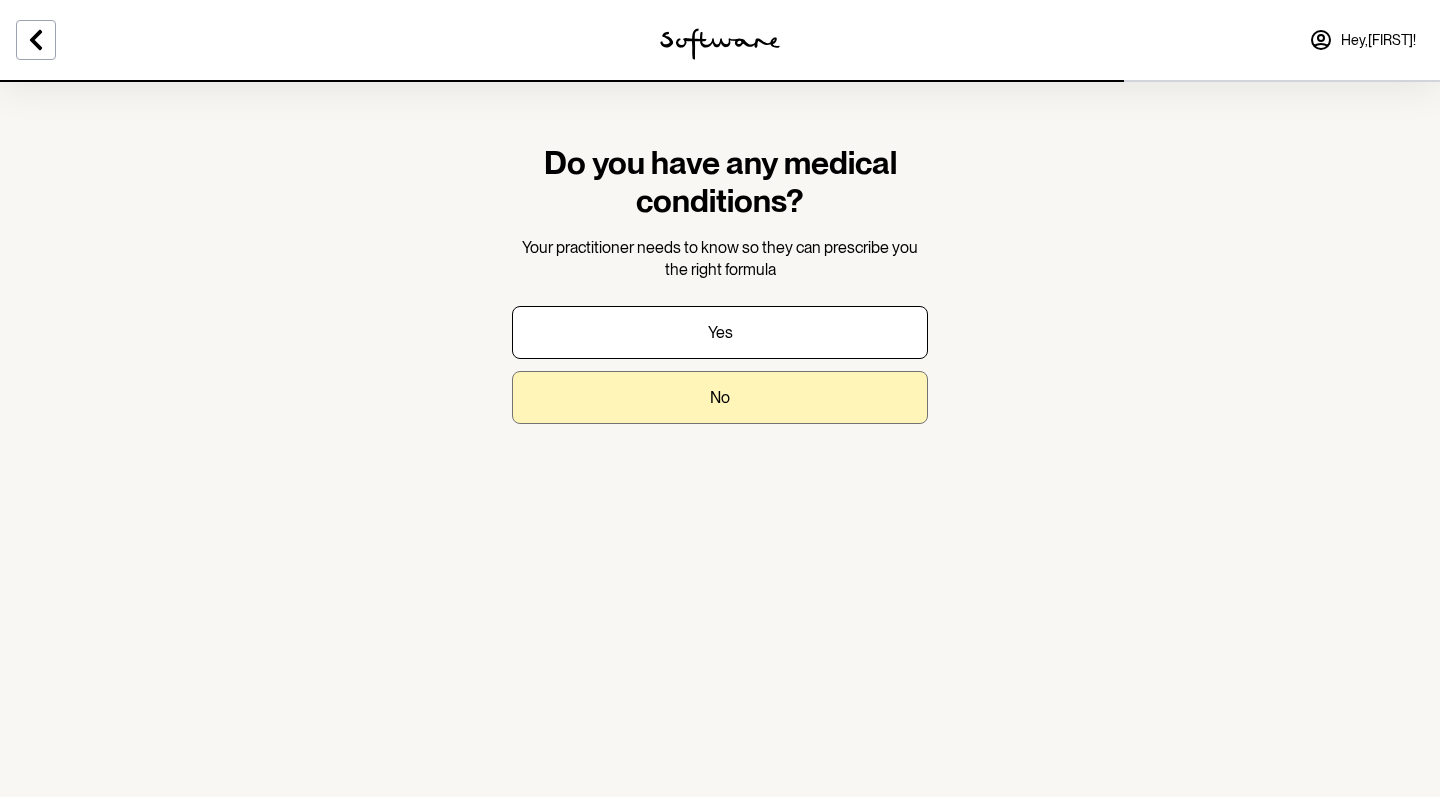 click on "No" at bounding box center [720, 397] 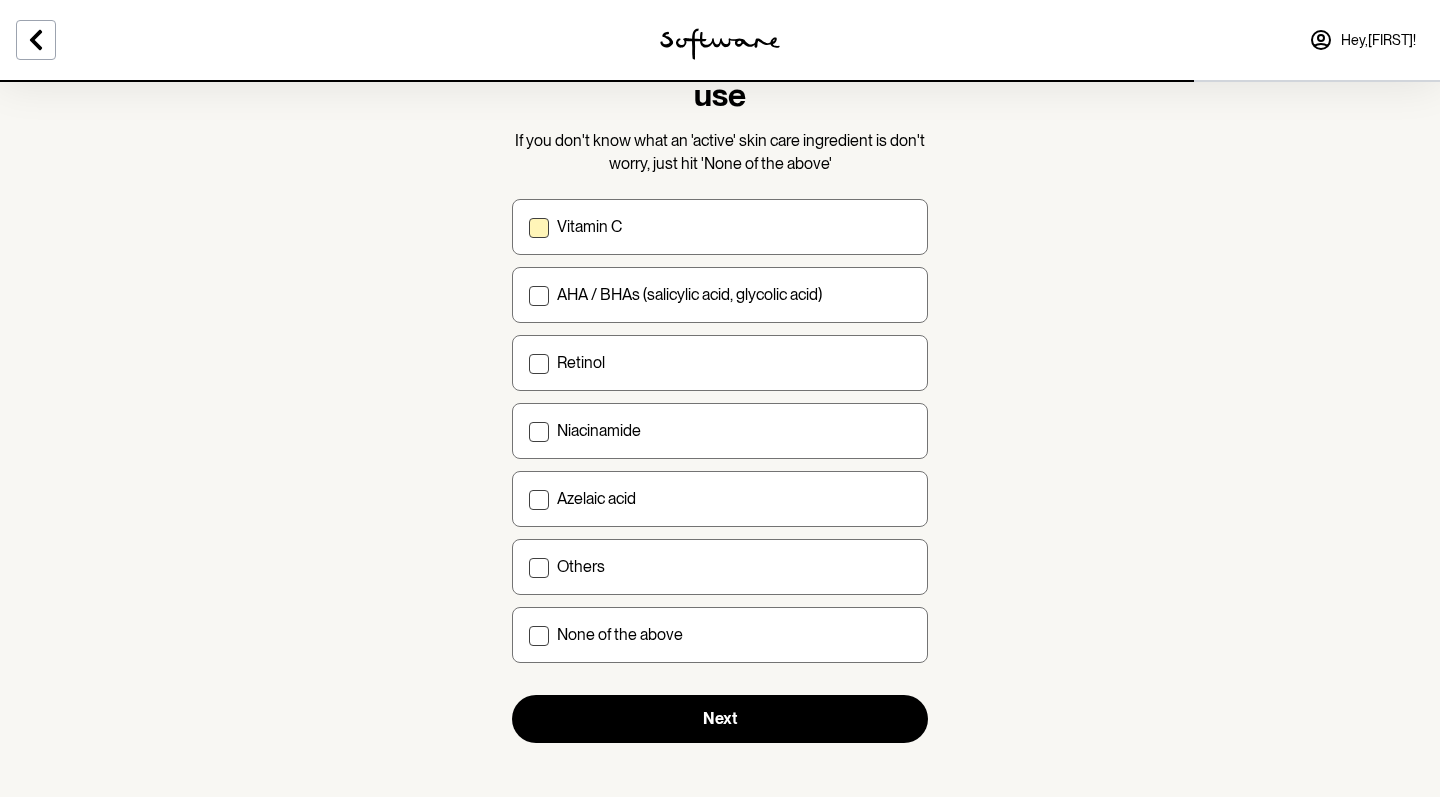 scroll, scrollTop: 152, scrollLeft: 0, axis: vertical 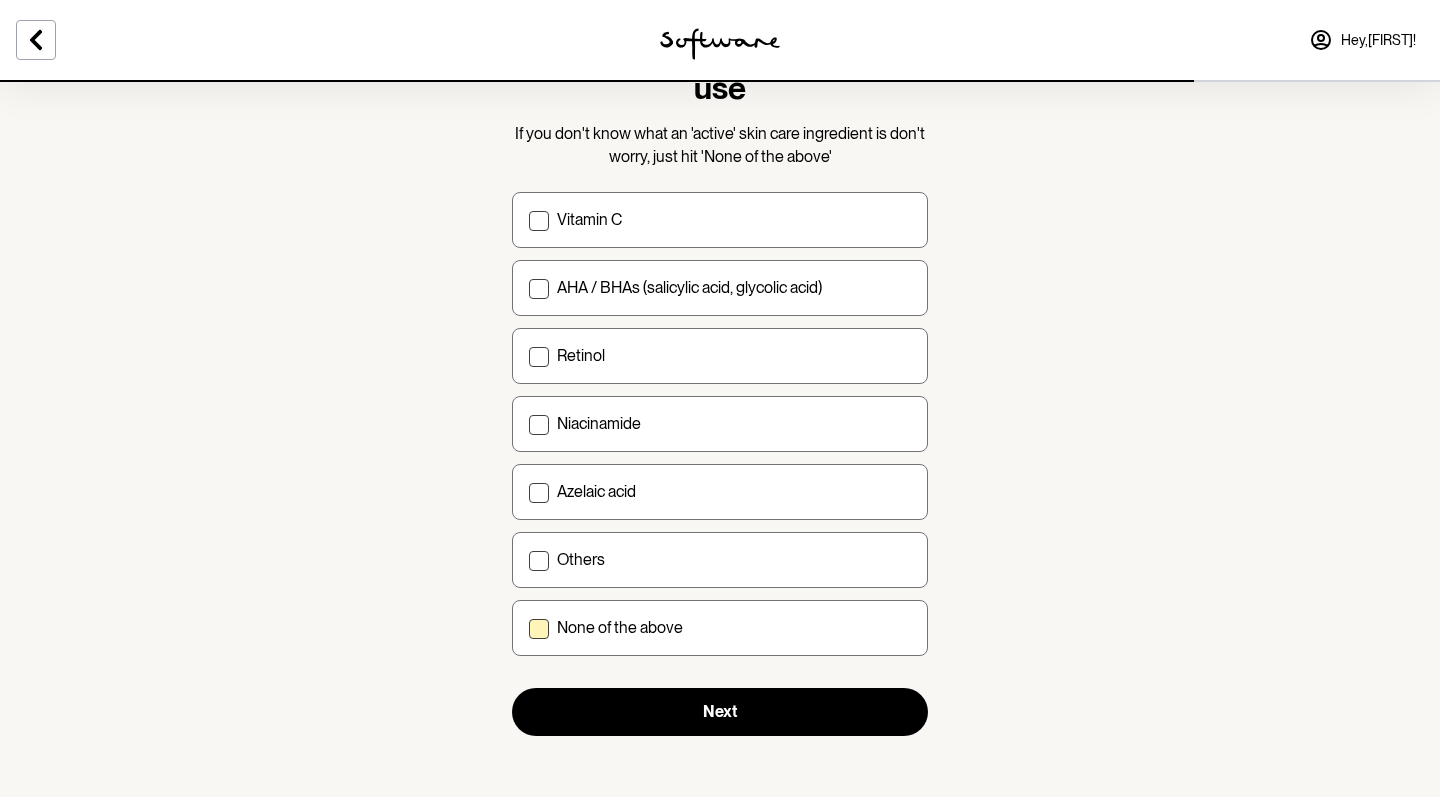 click at bounding box center [539, 629] 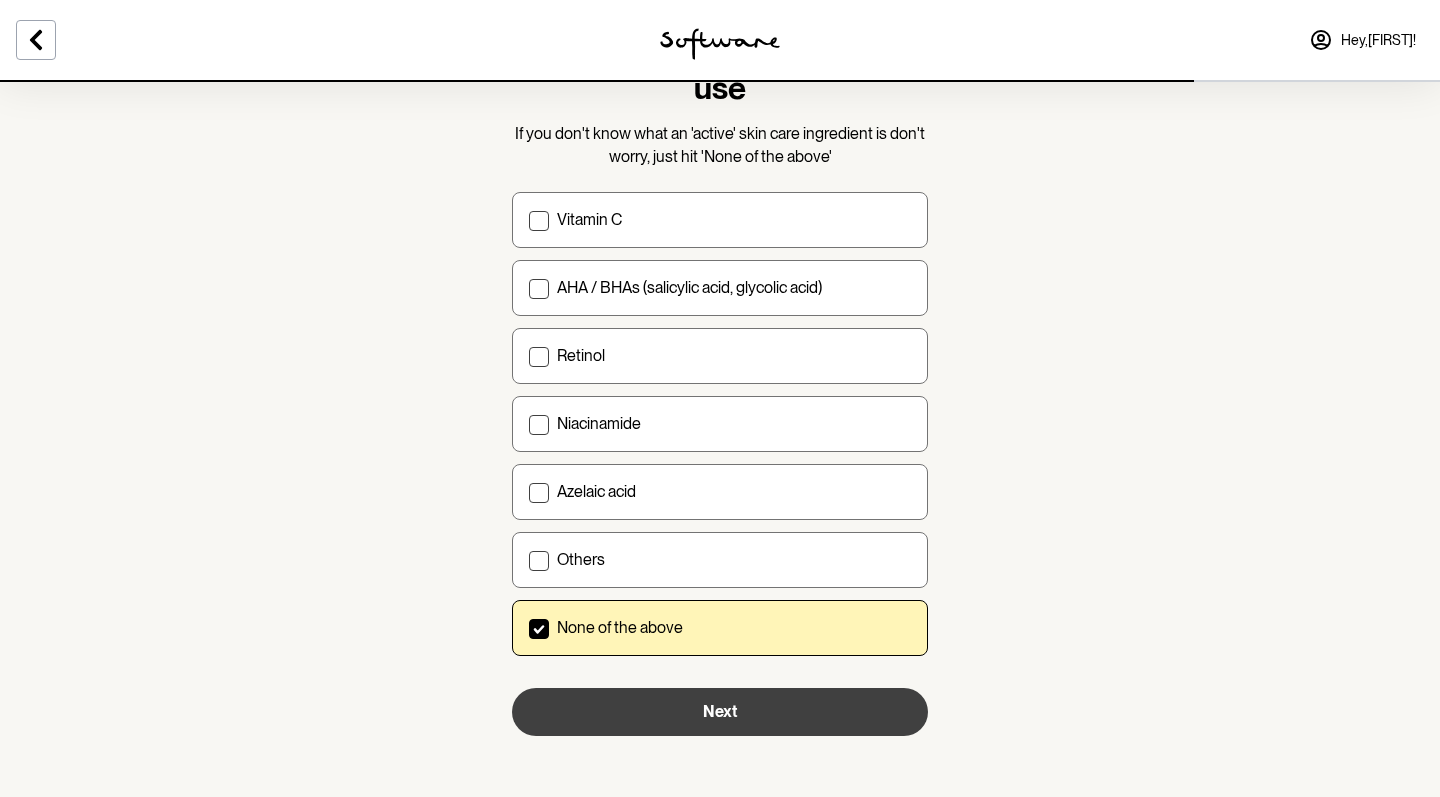 click on "Next" at bounding box center [720, 712] 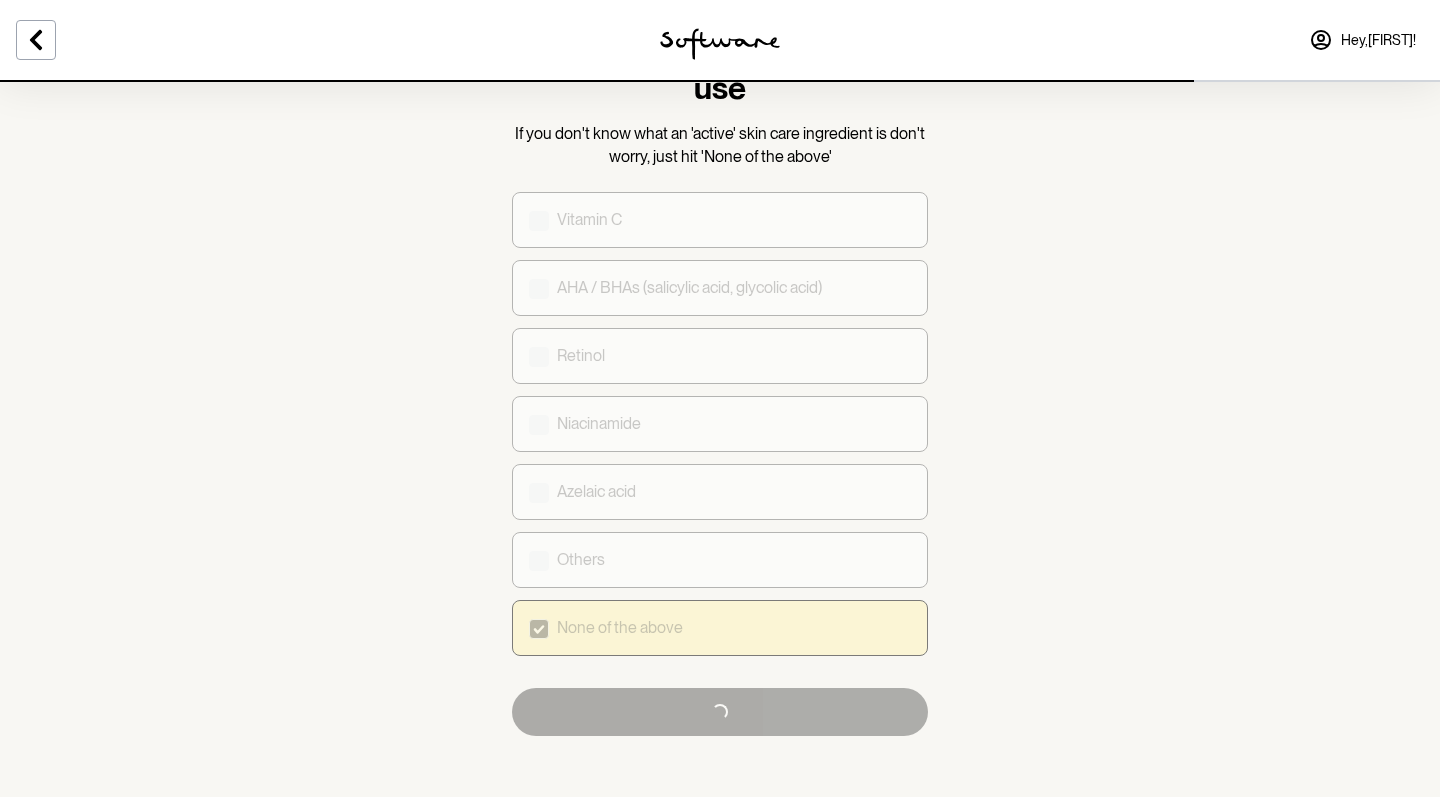 scroll, scrollTop: 0, scrollLeft: 0, axis: both 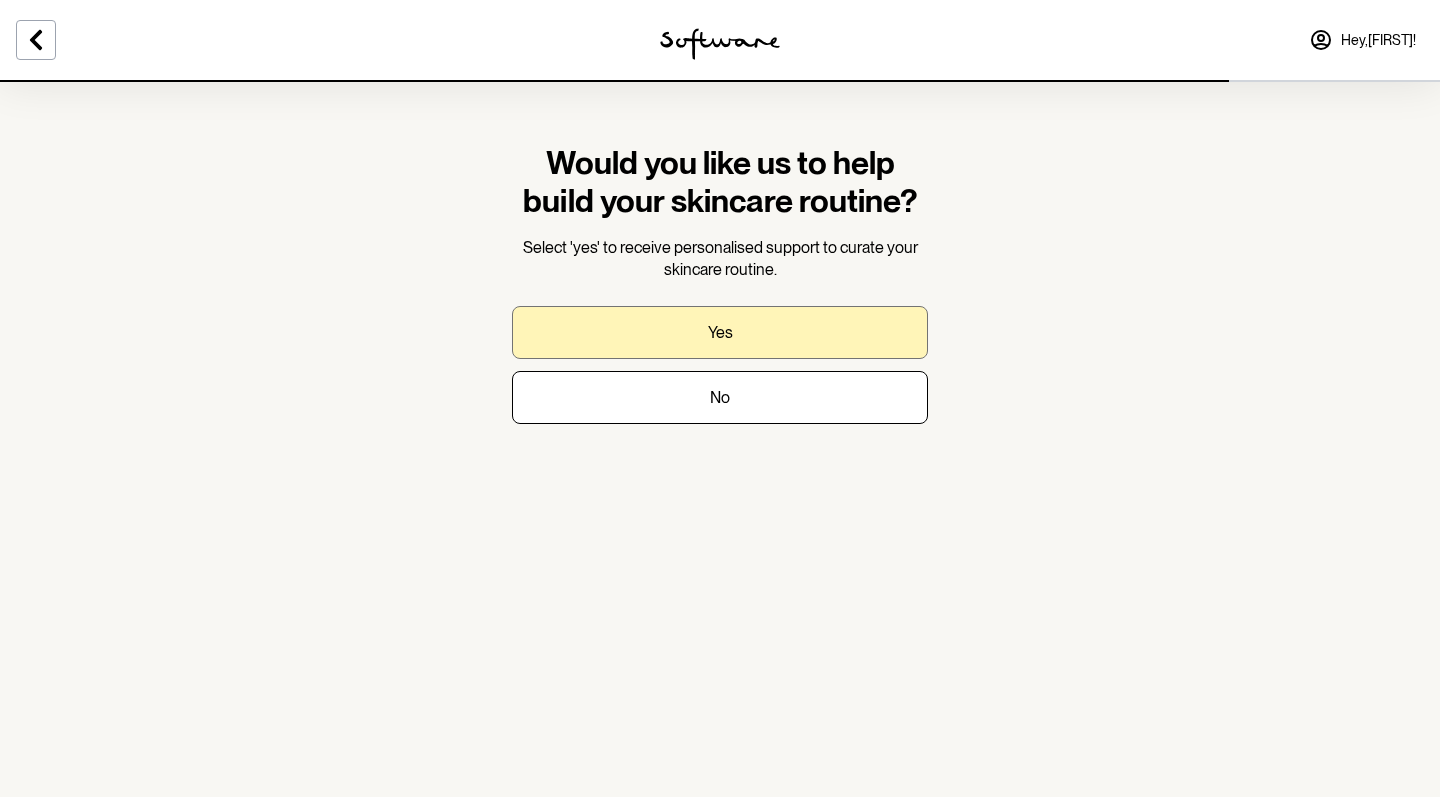 click on "Yes" at bounding box center [720, 332] 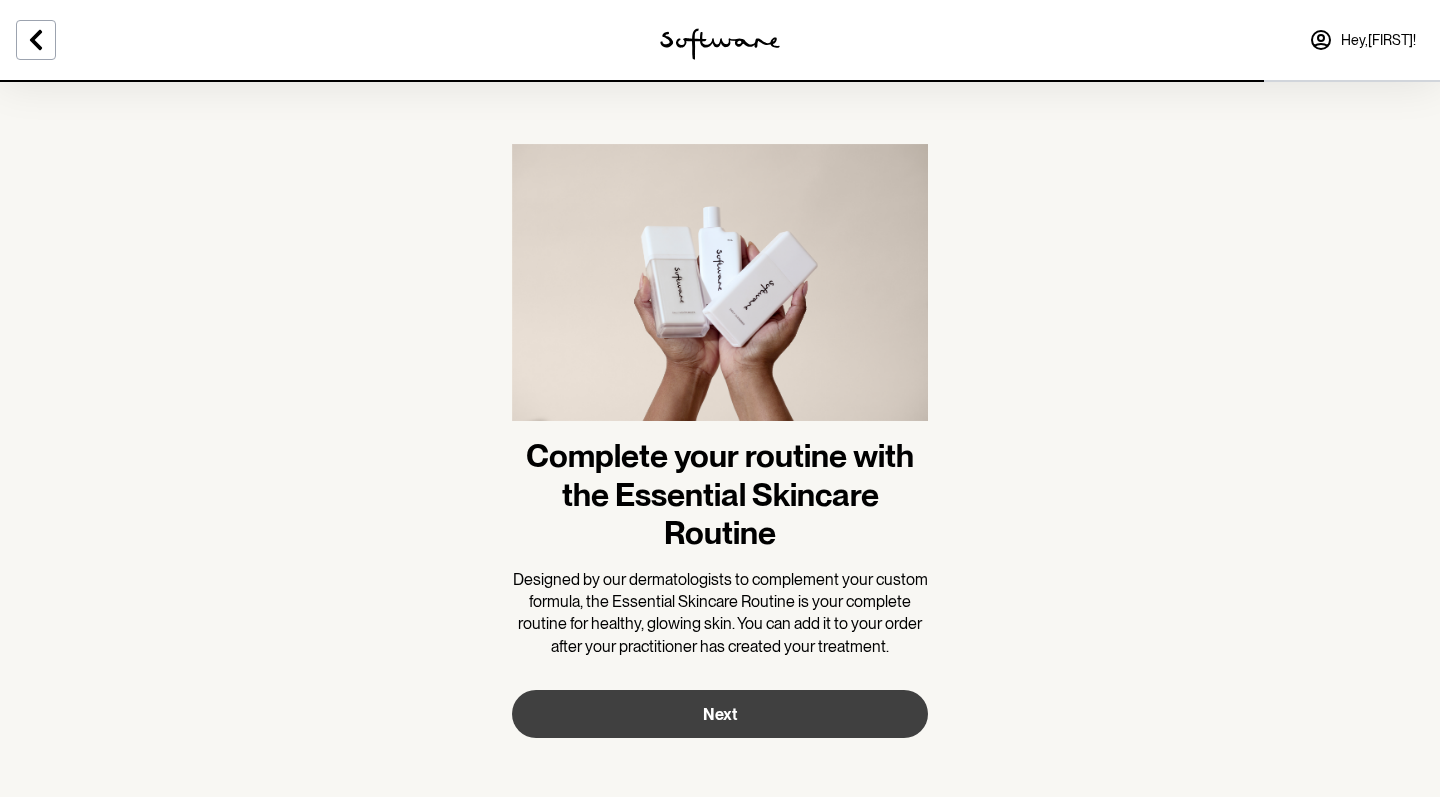 click on "Next" at bounding box center (720, 714) 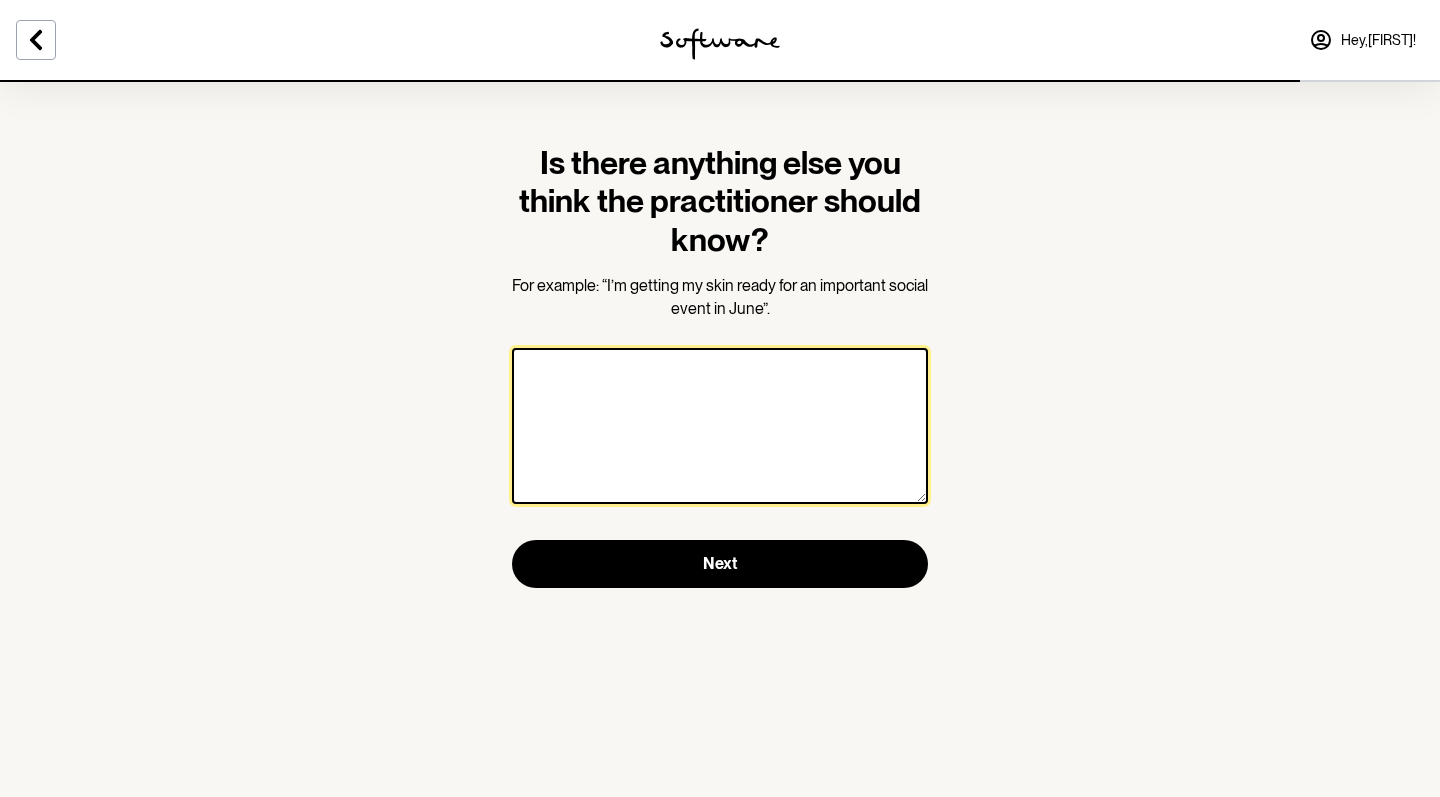 click at bounding box center (720, 426) 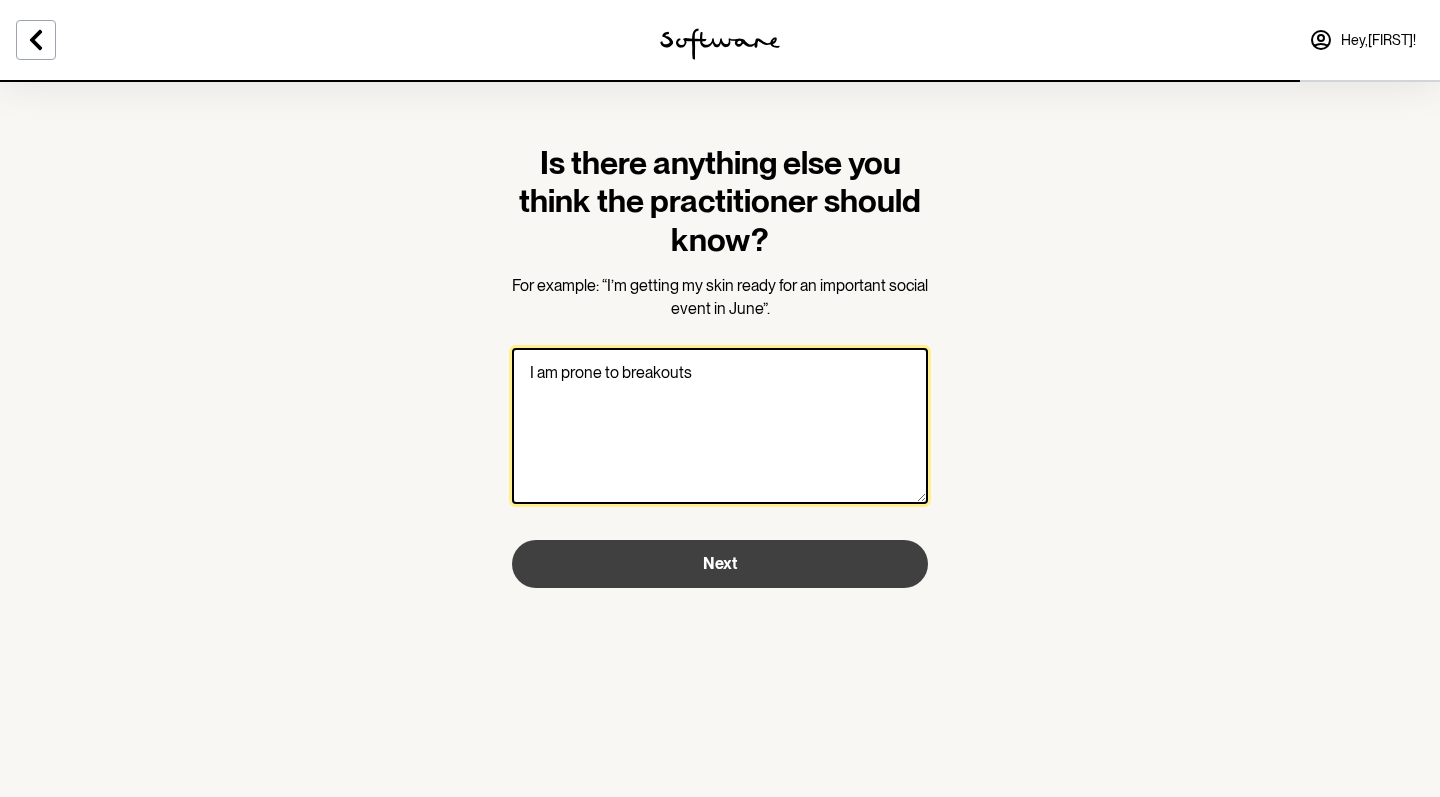 type on "I am prone to breakouts" 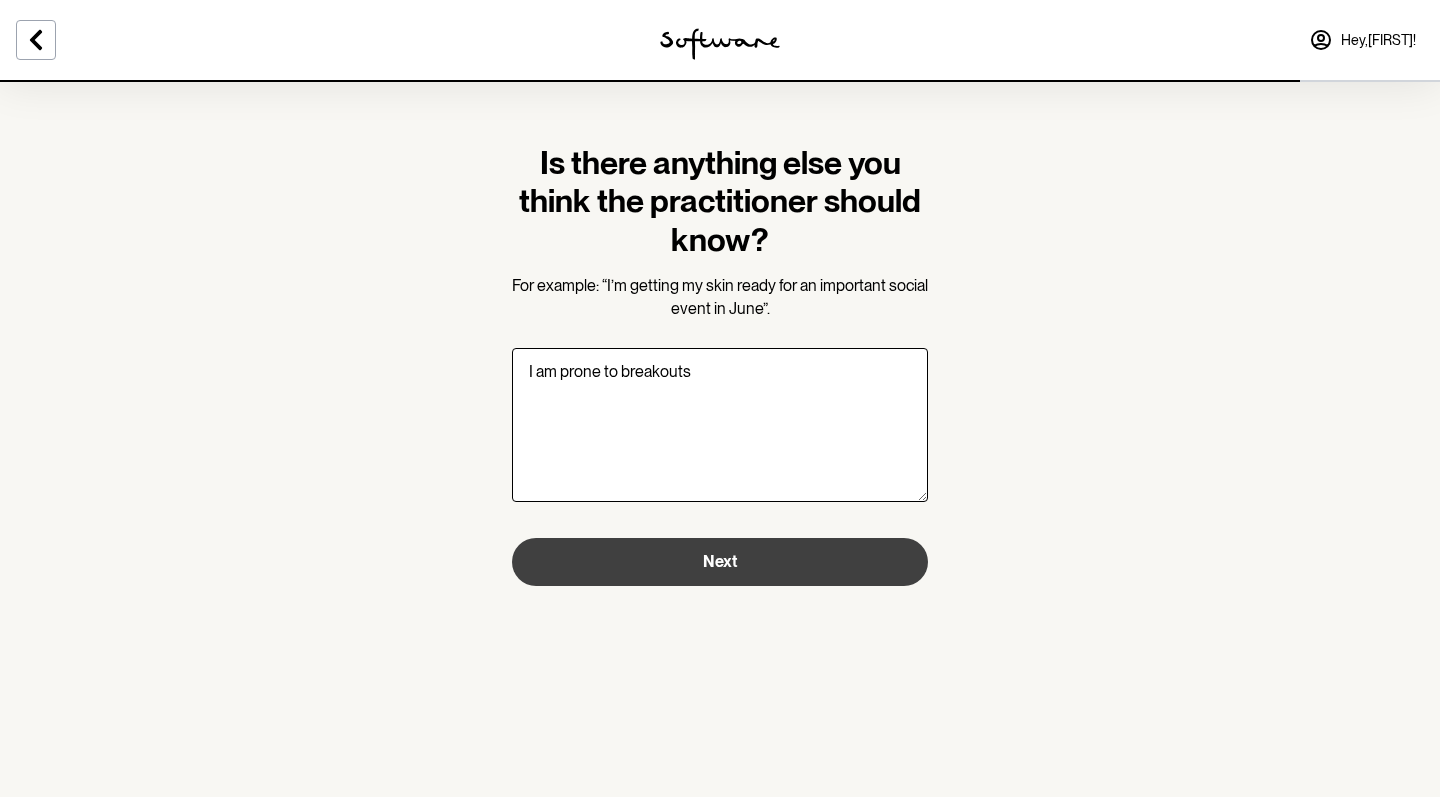 click on "Next" at bounding box center (720, 562) 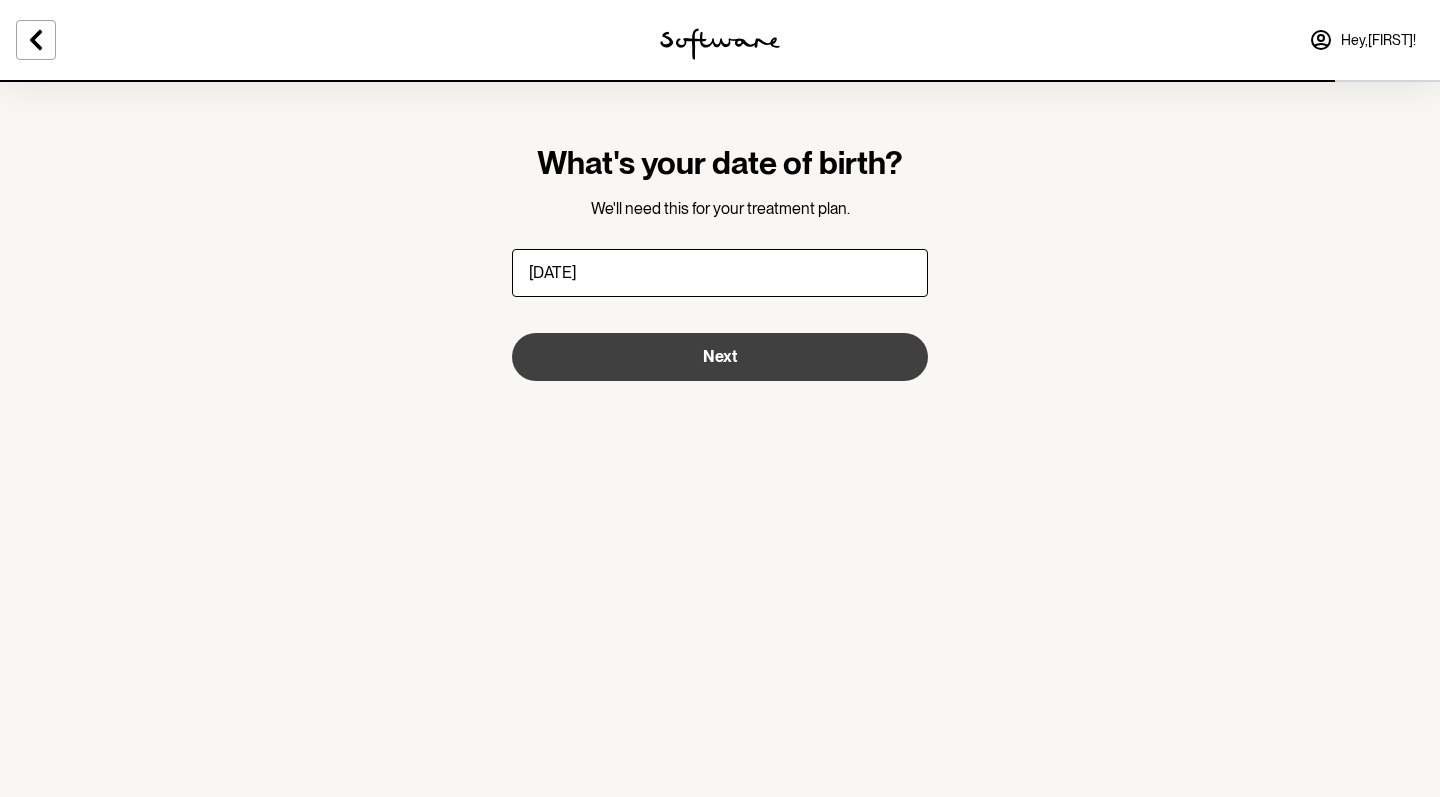 type on "24/08/1983" 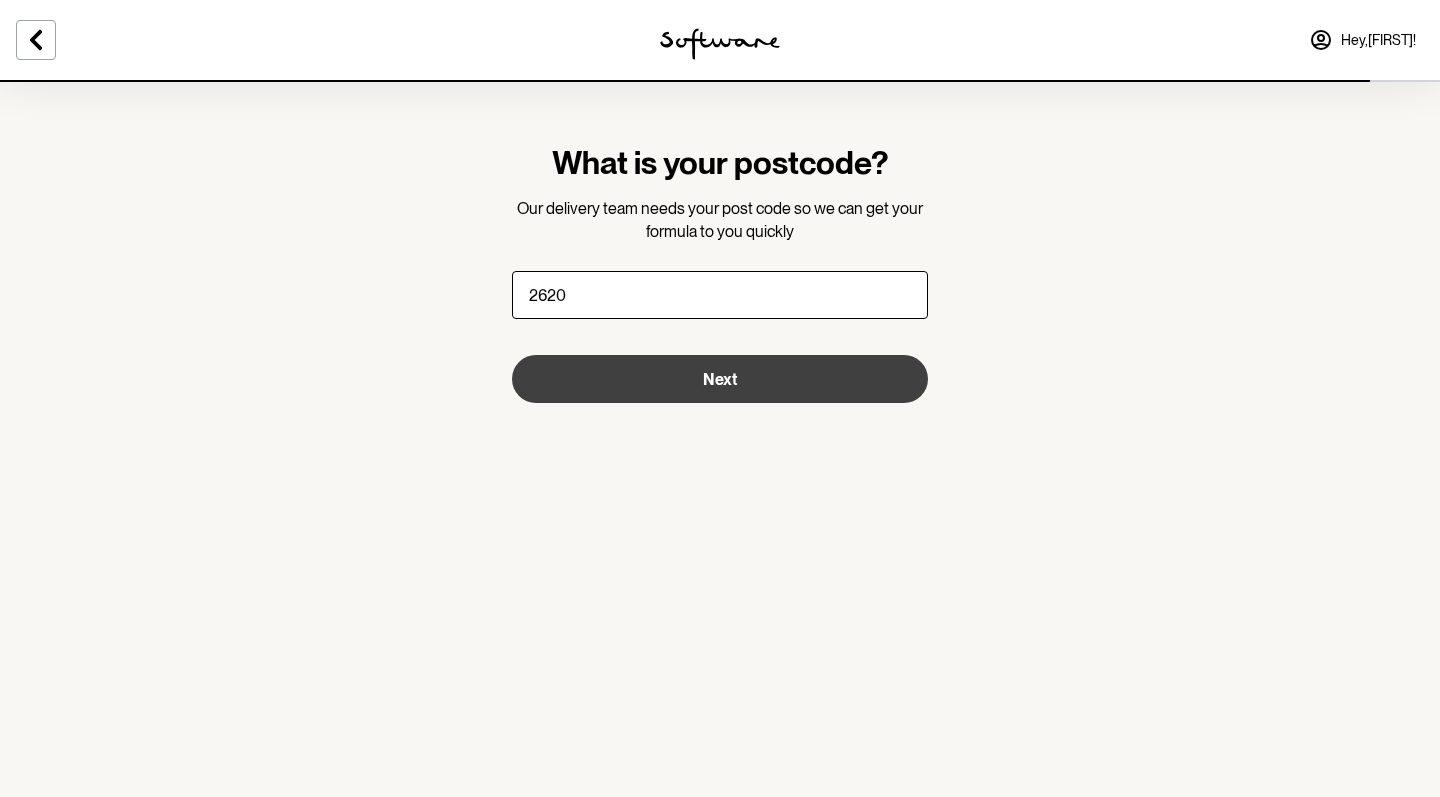 type on "2620" 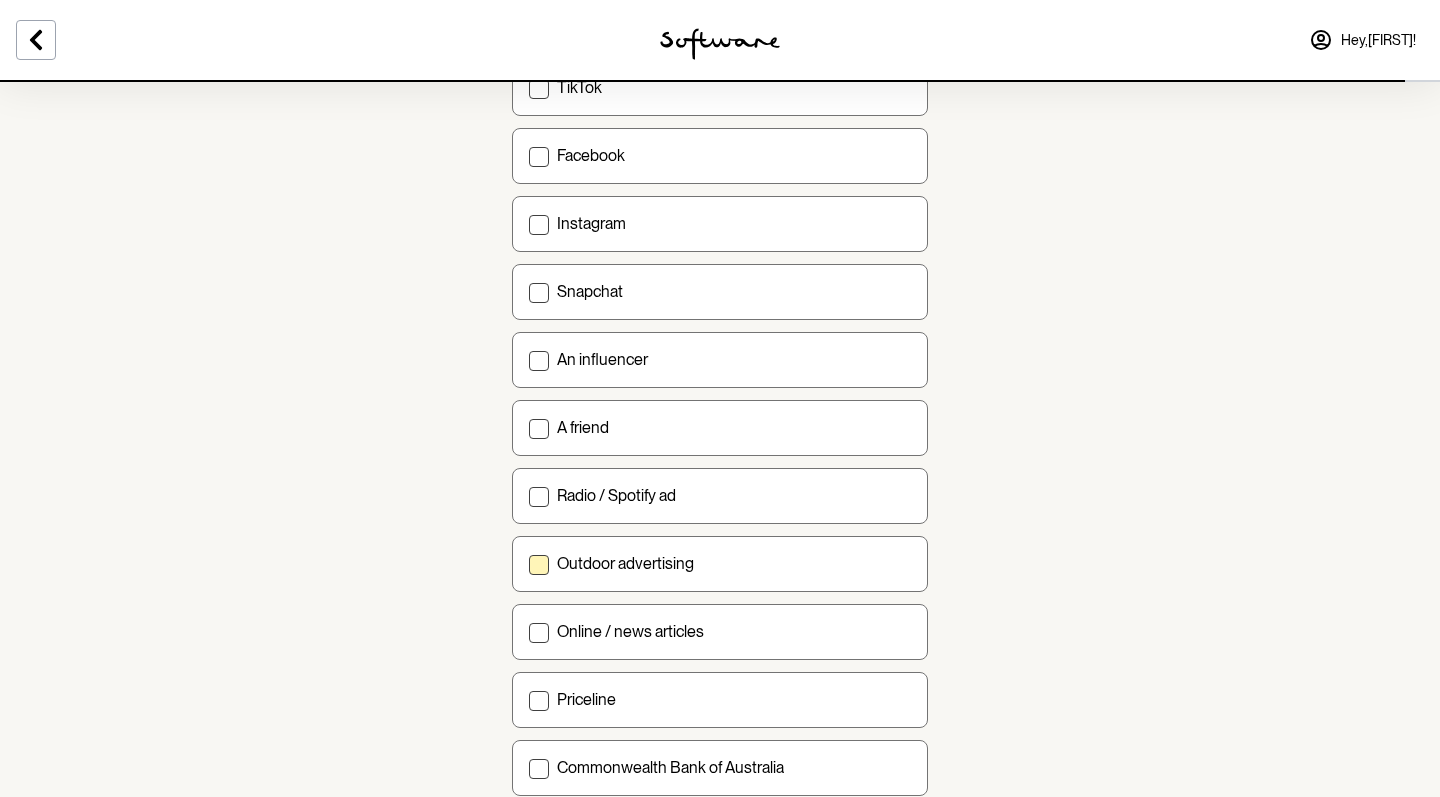 scroll, scrollTop: 575, scrollLeft: 0, axis: vertical 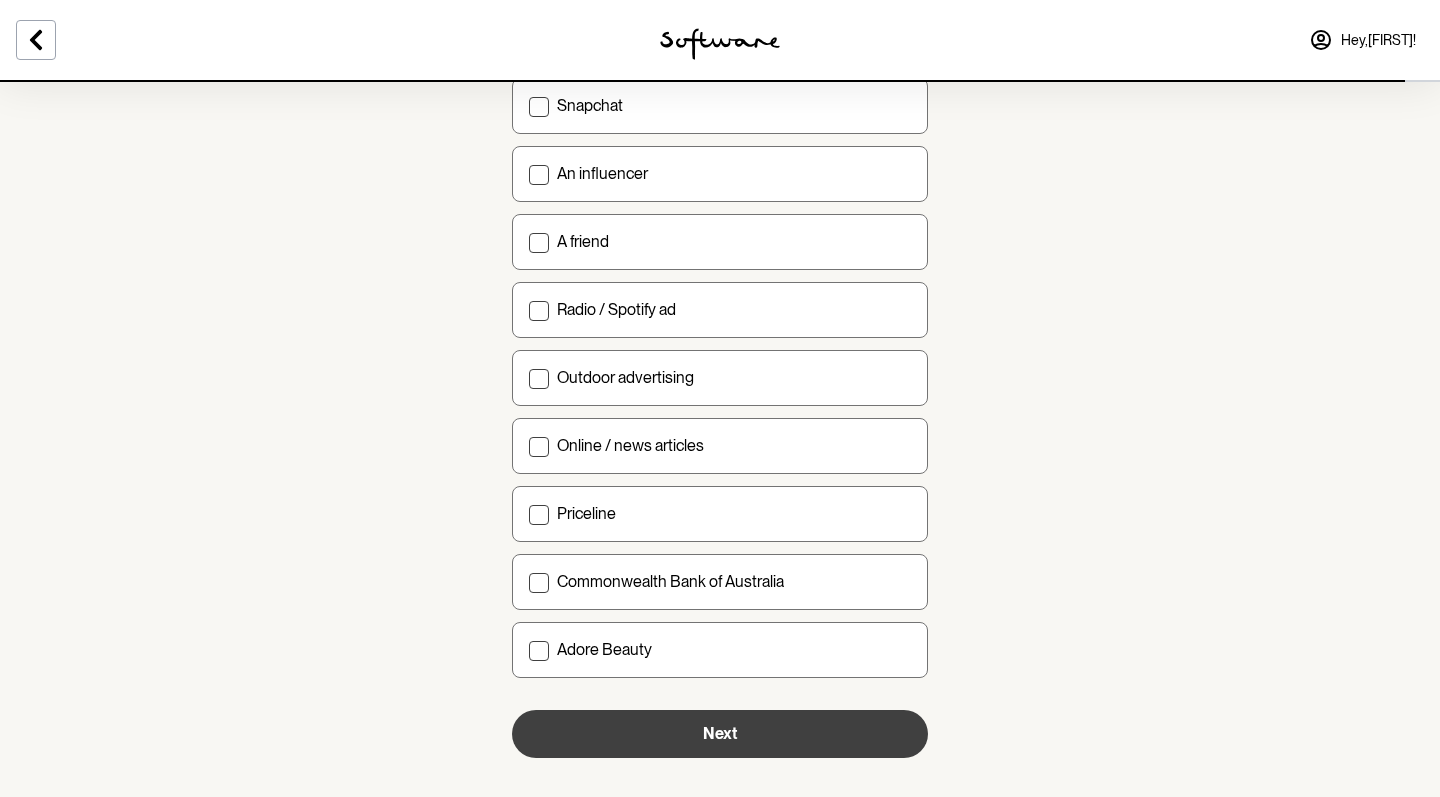 click on "Next" at bounding box center (720, 734) 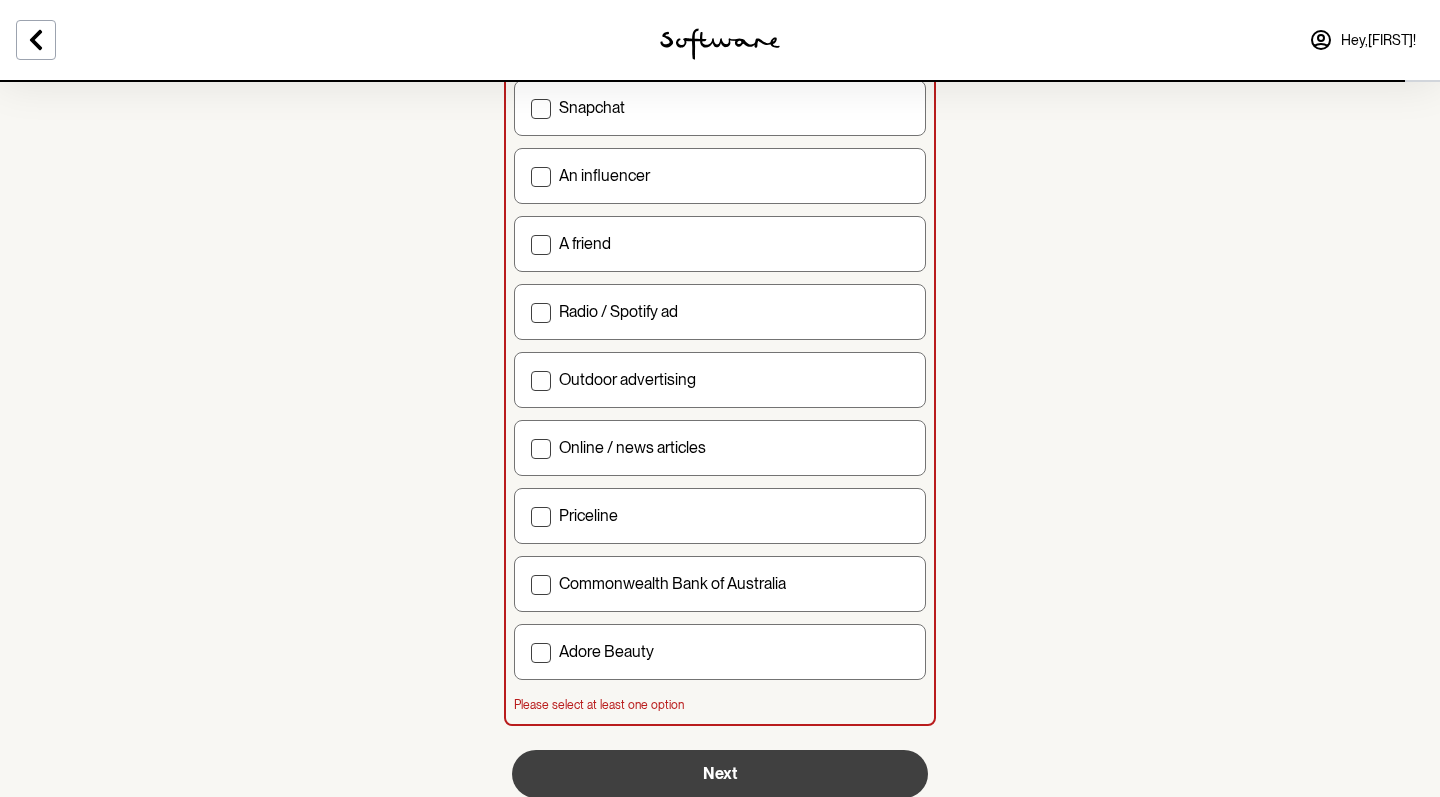 scroll, scrollTop: 0, scrollLeft: 0, axis: both 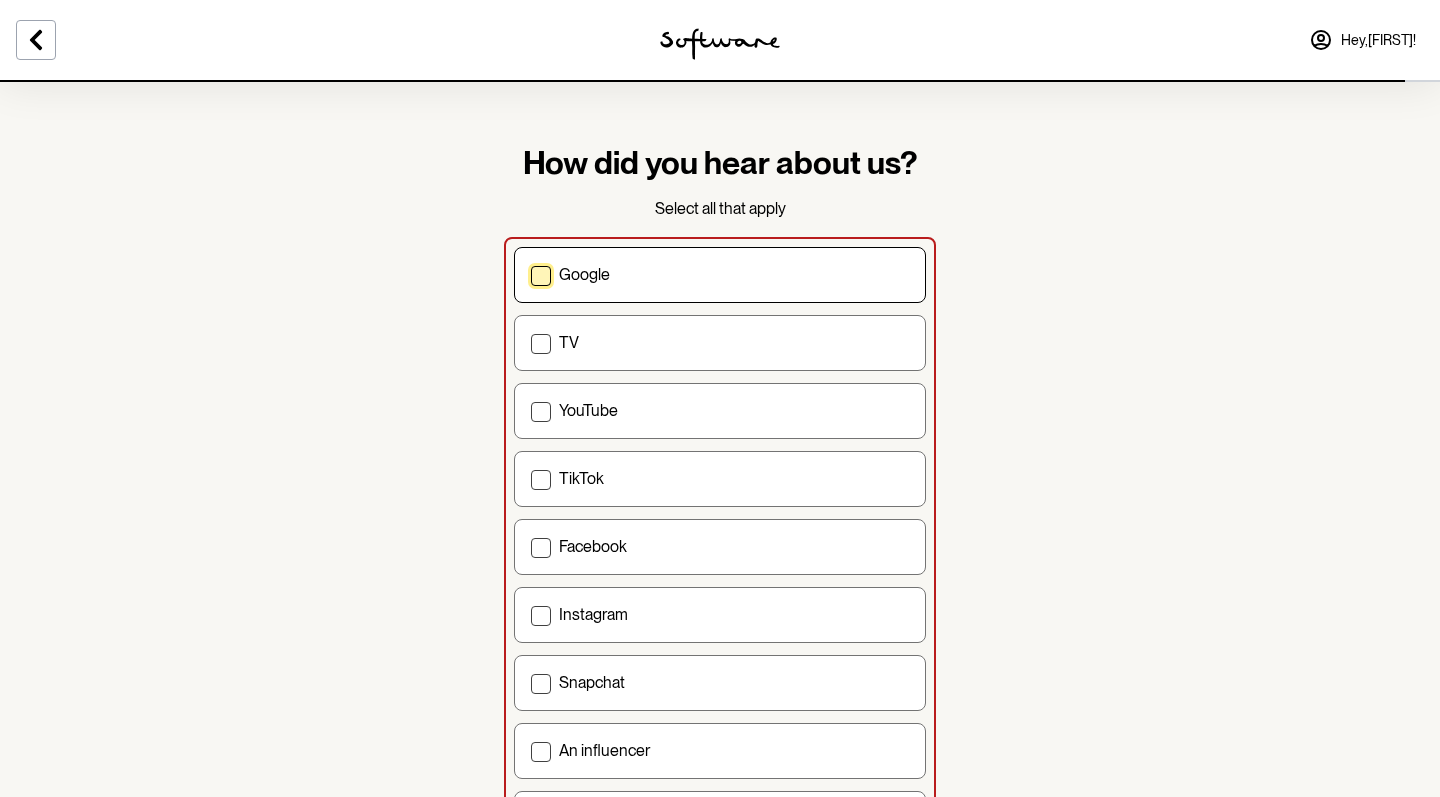 click at bounding box center (541, 276) 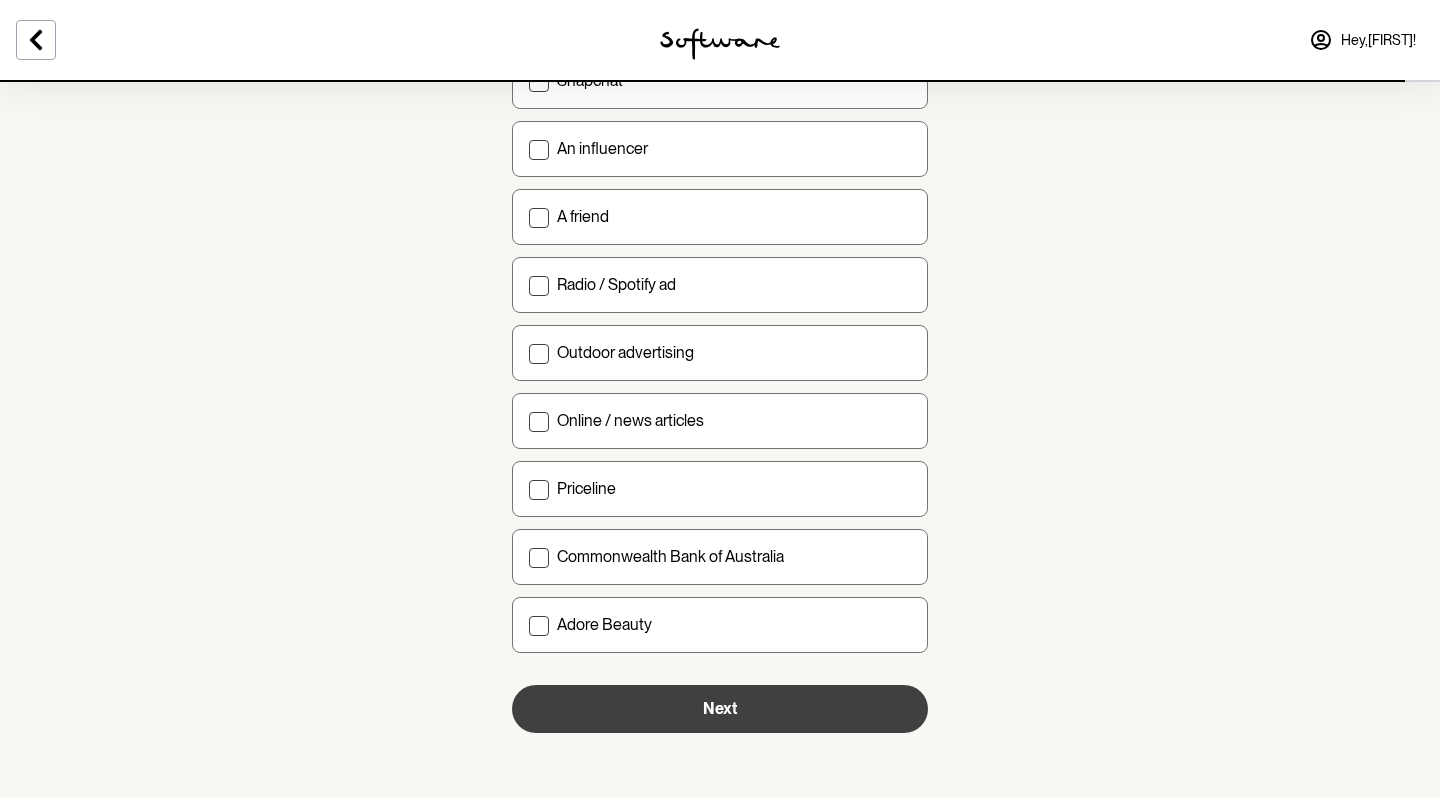 scroll, scrollTop: 599, scrollLeft: 0, axis: vertical 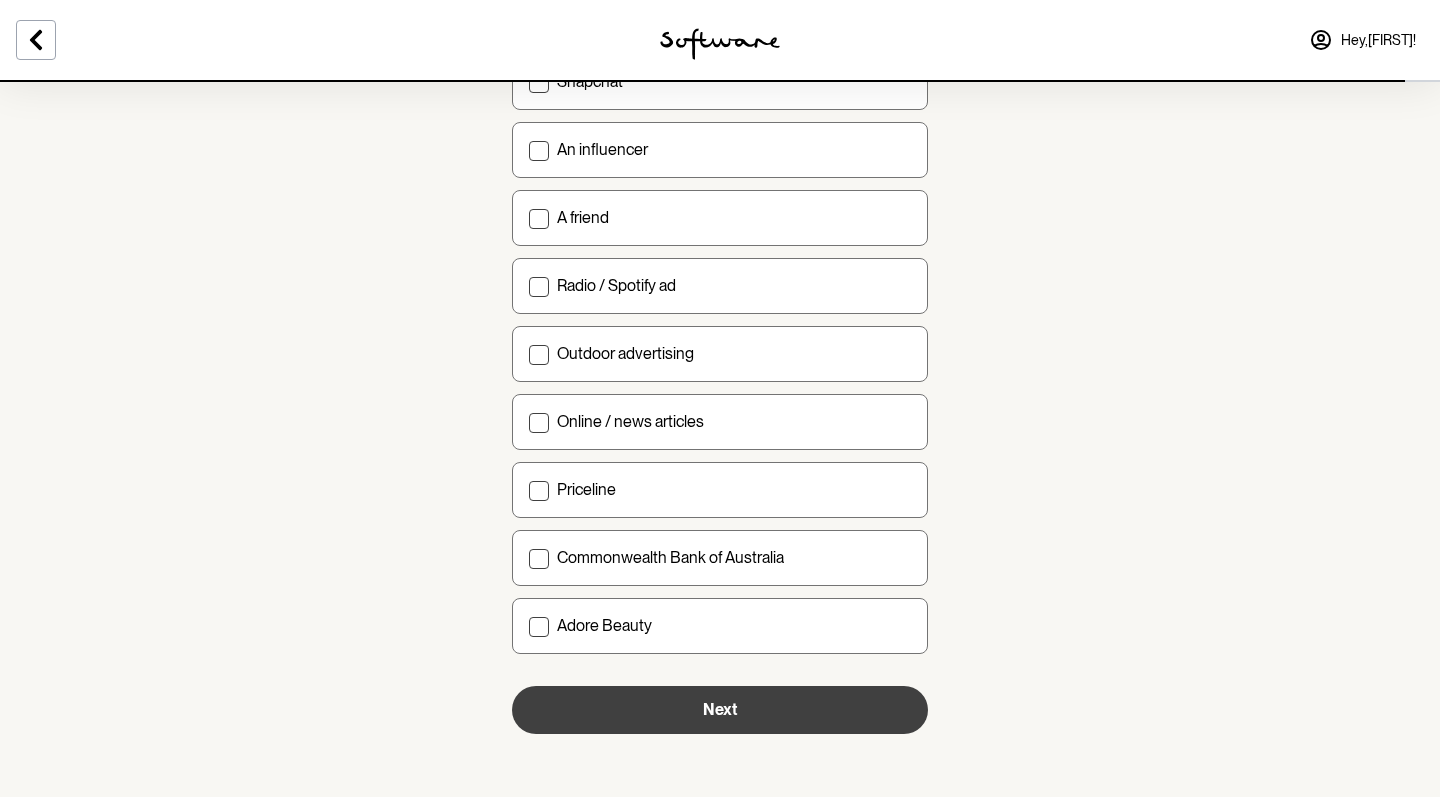 click on "Next" at bounding box center (720, 710) 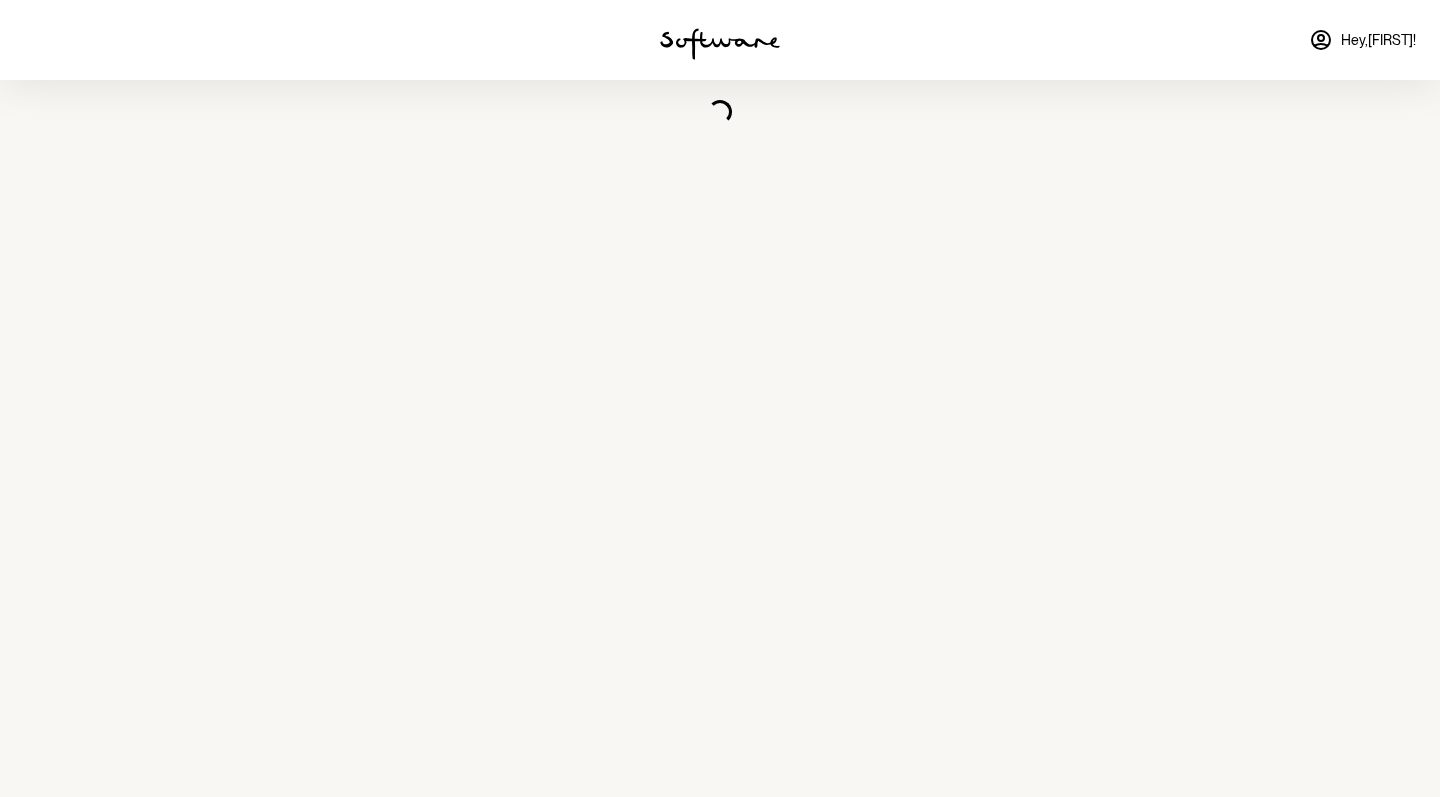 scroll, scrollTop: 0, scrollLeft: 0, axis: both 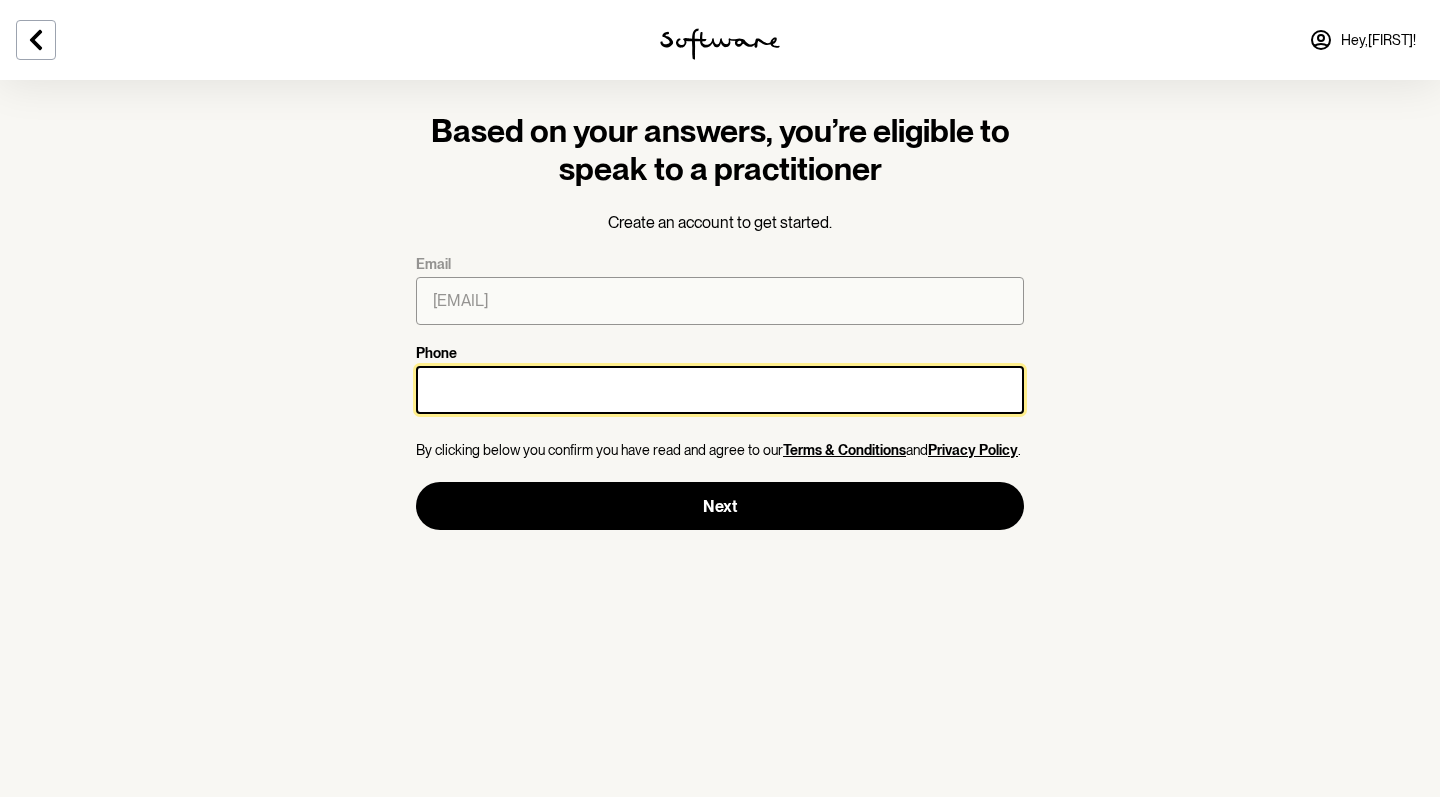 click on "Phone" at bounding box center [720, 390] 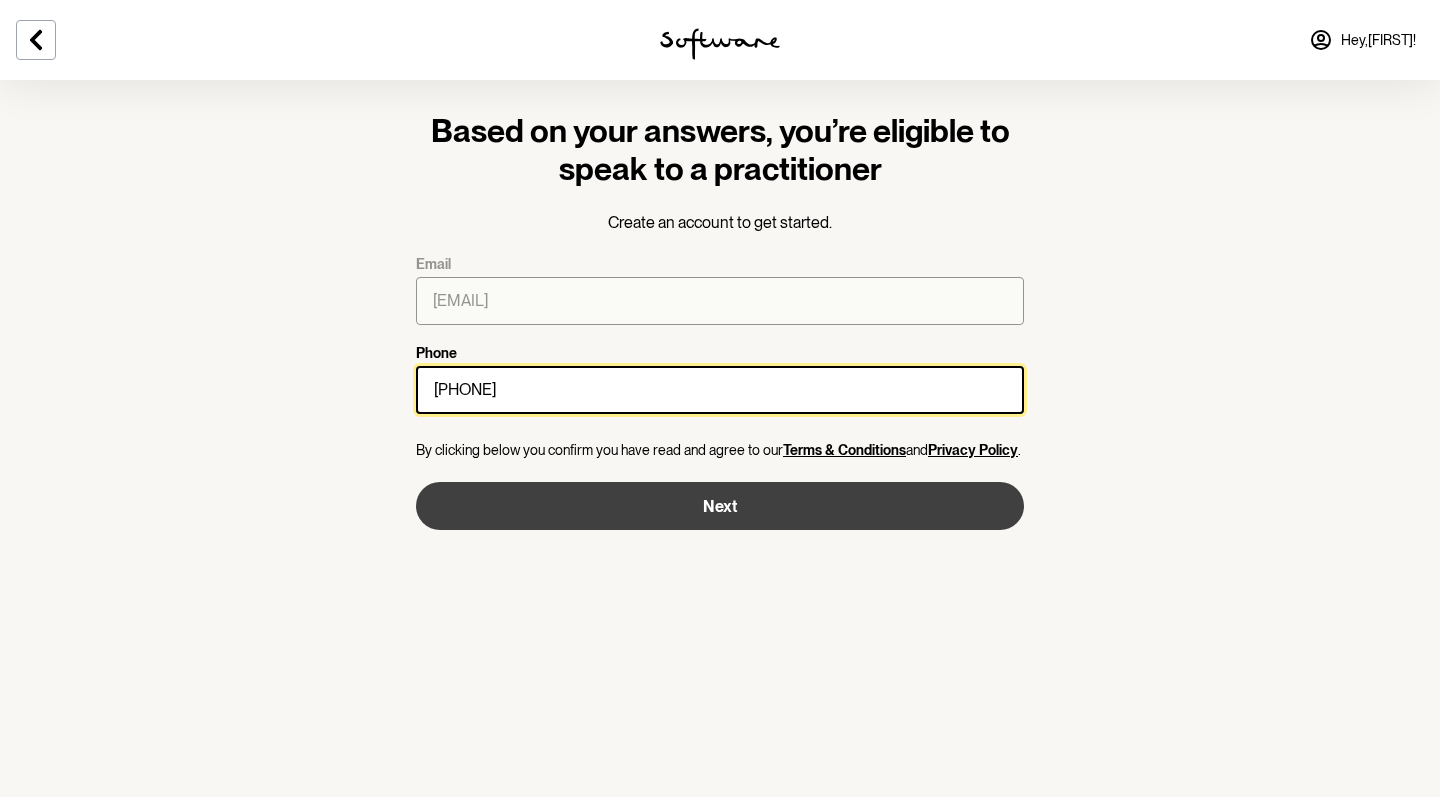 type on "0402572200" 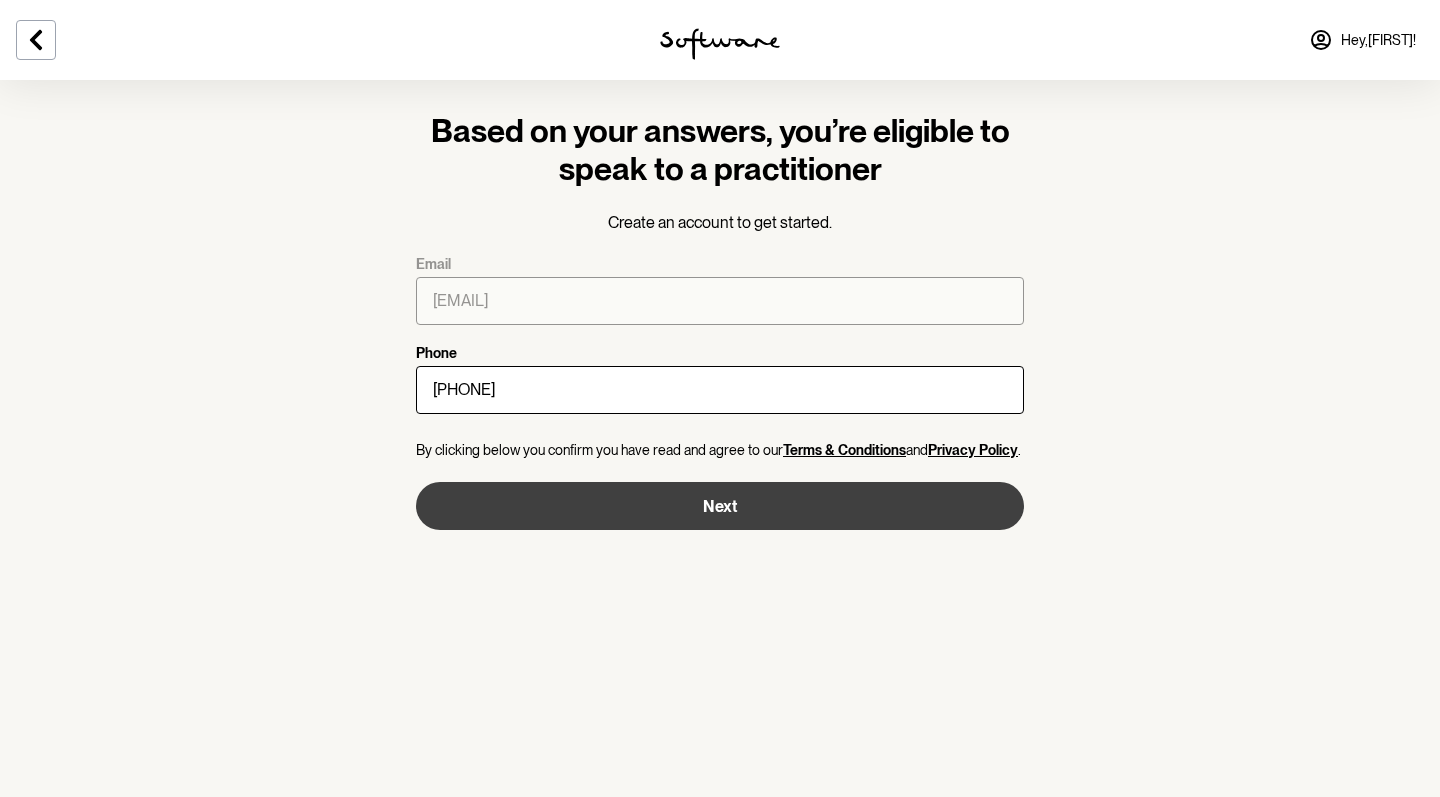 click on "Next" at bounding box center (720, 506) 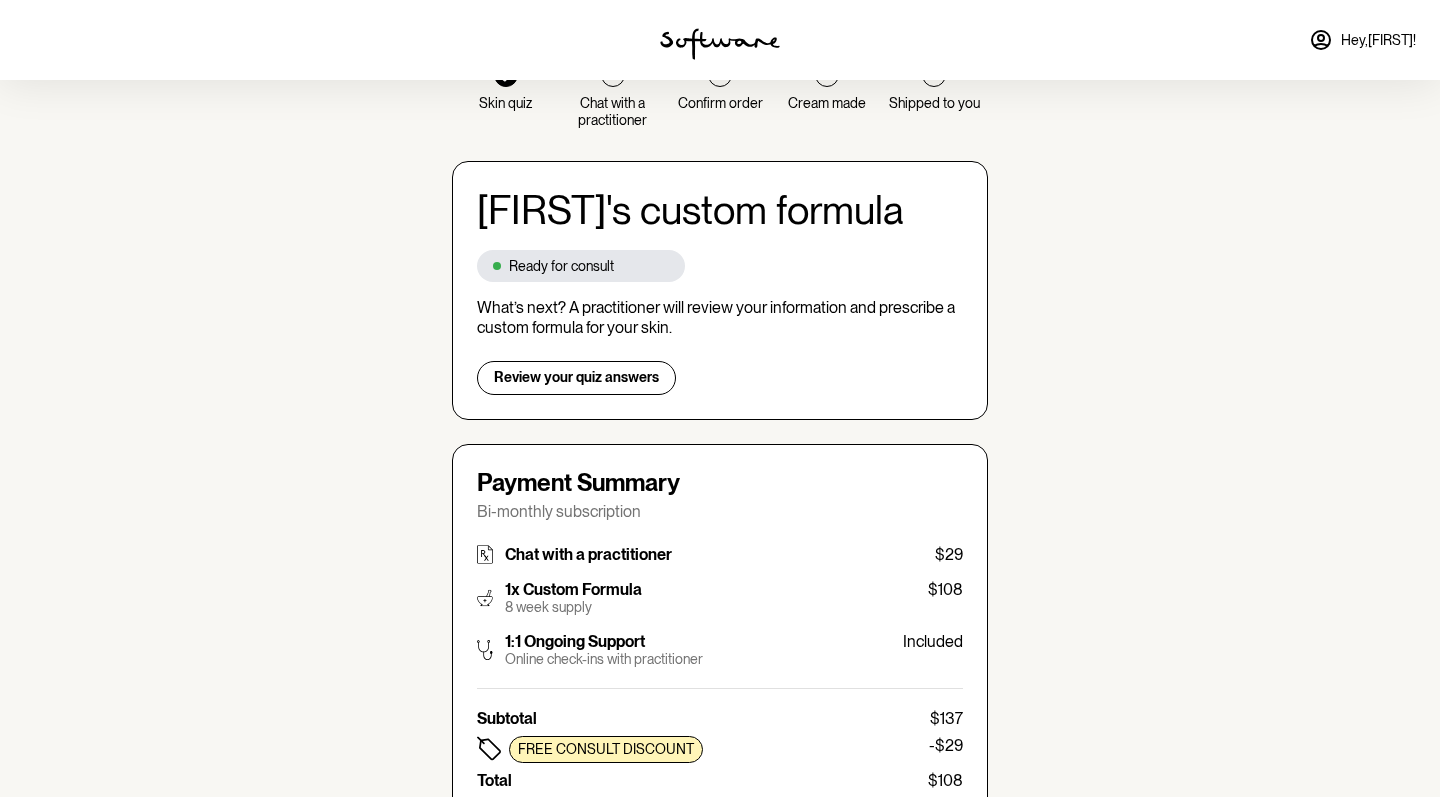 scroll, scrollTop: 76, scrollLeft: 0, axis: vertical 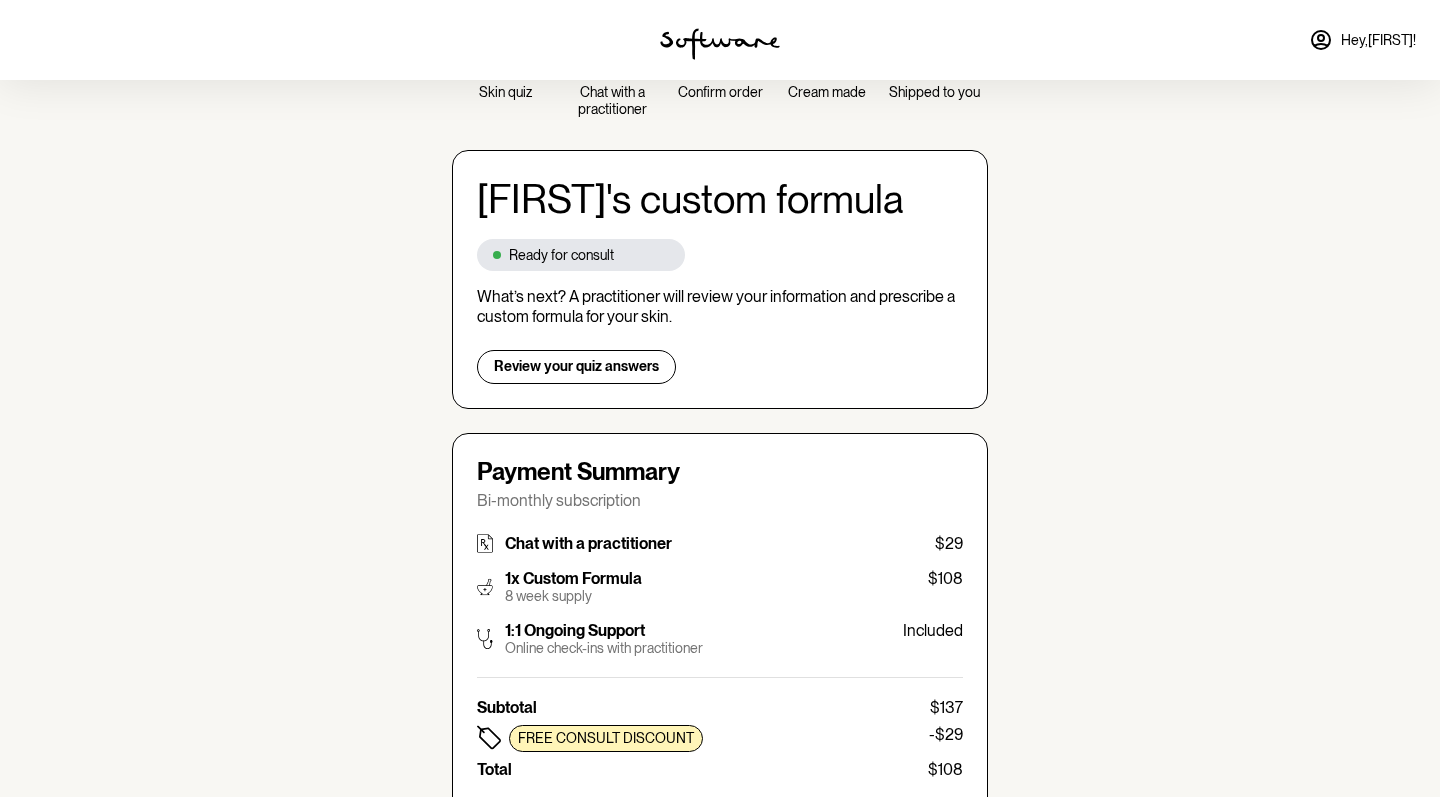 click on "8 week supply" at bounding box center (573, 596) 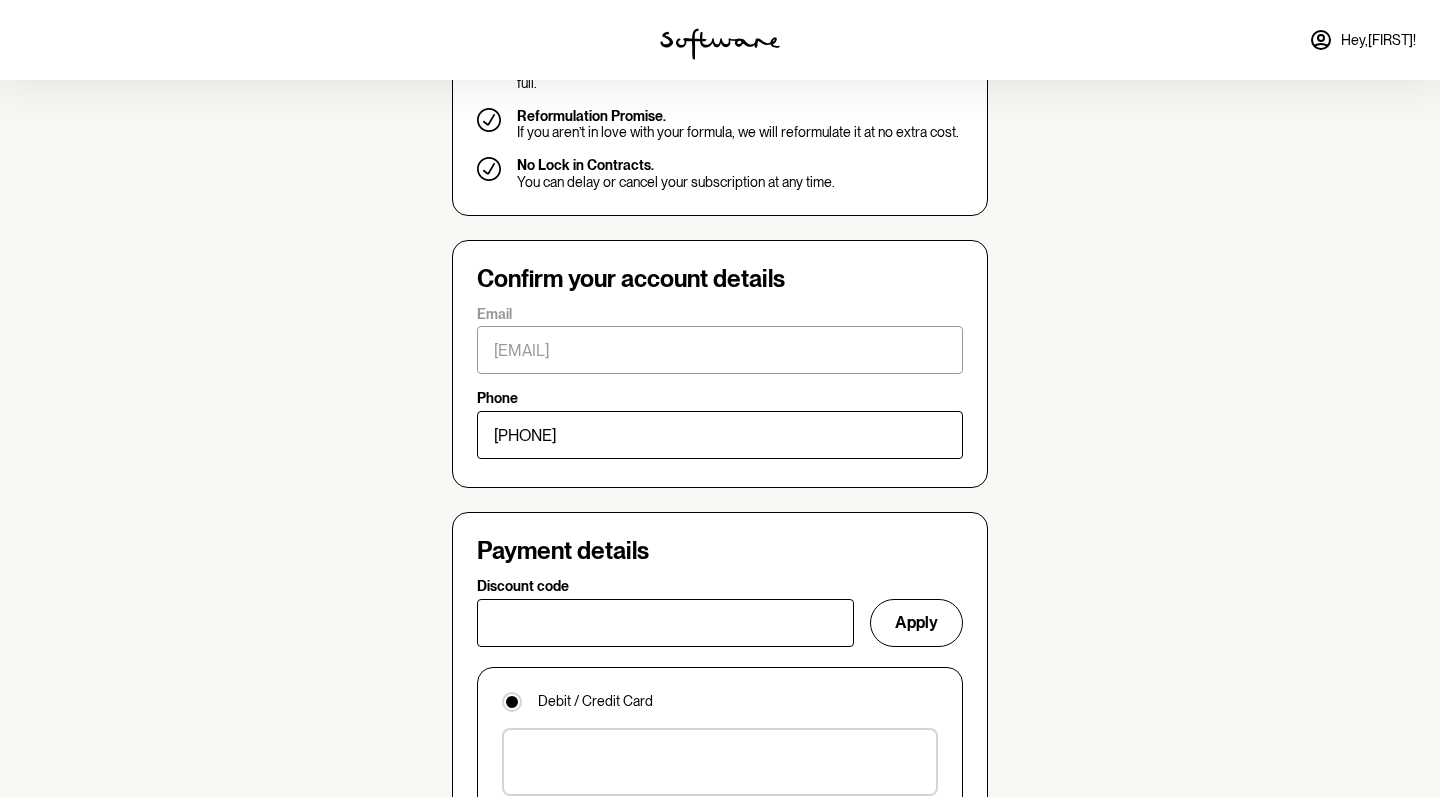 scroll, scrollTop: 965, scrollLeft: 0, axis: vertical 